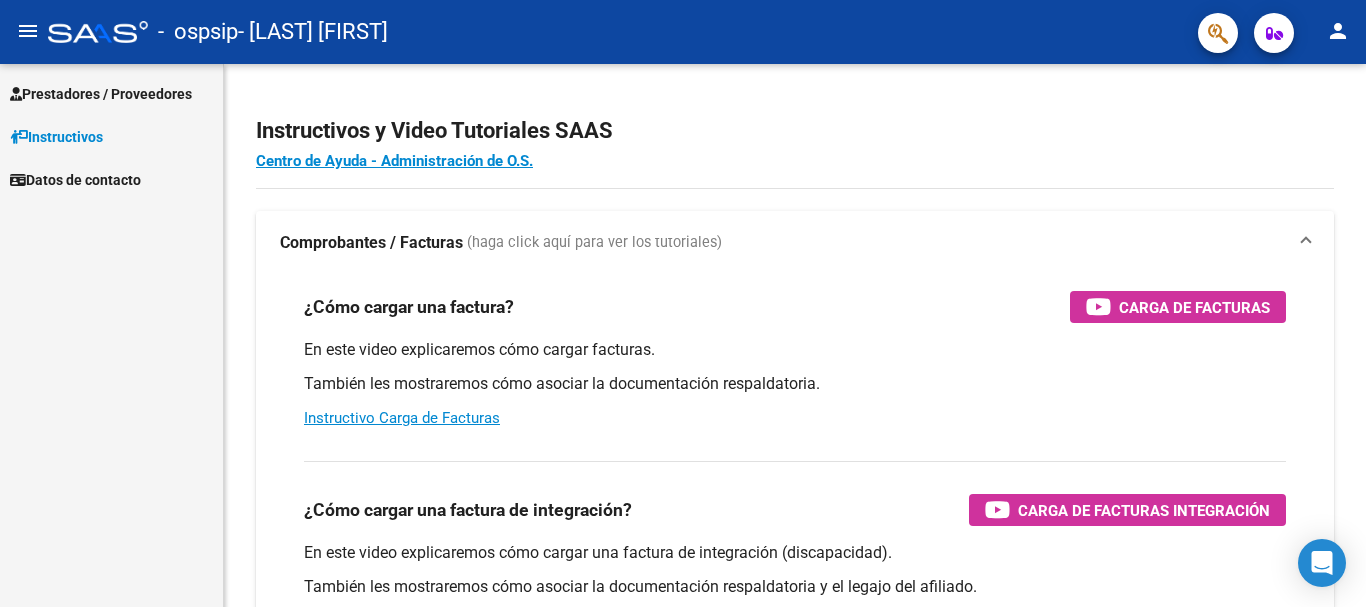 scroll, scrollTop: 0, scrollLeft: 0, axis: both 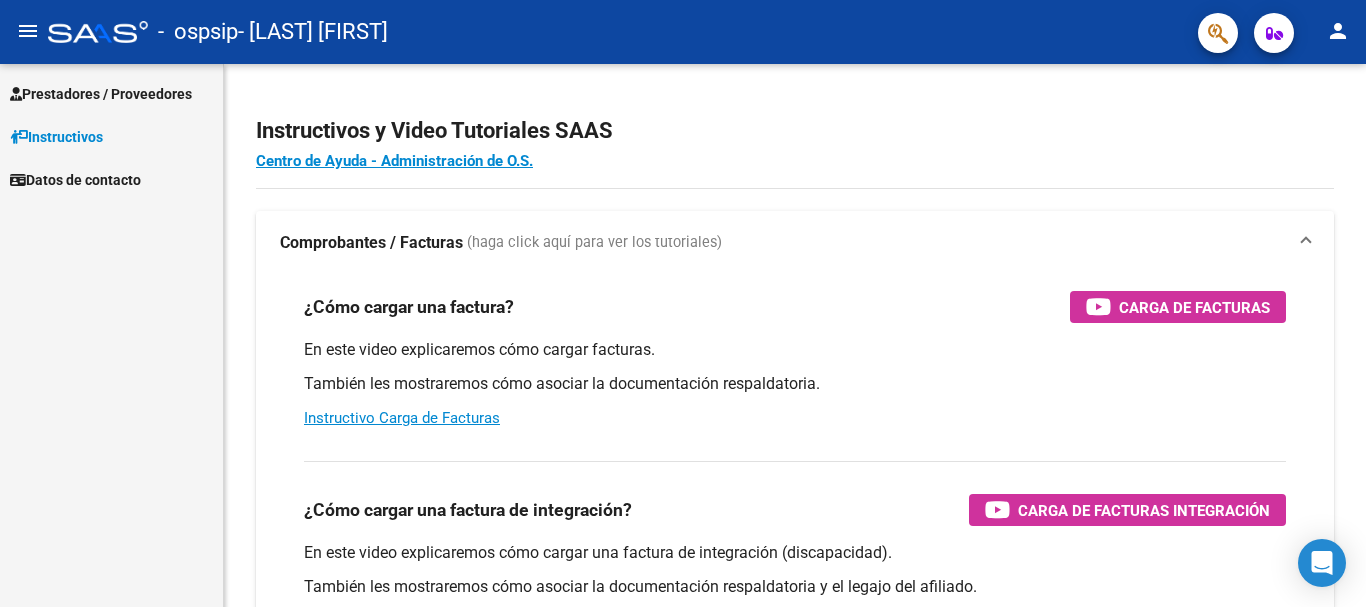 click on "Prestadores / Proveedores" at bounding box center [101, 94] 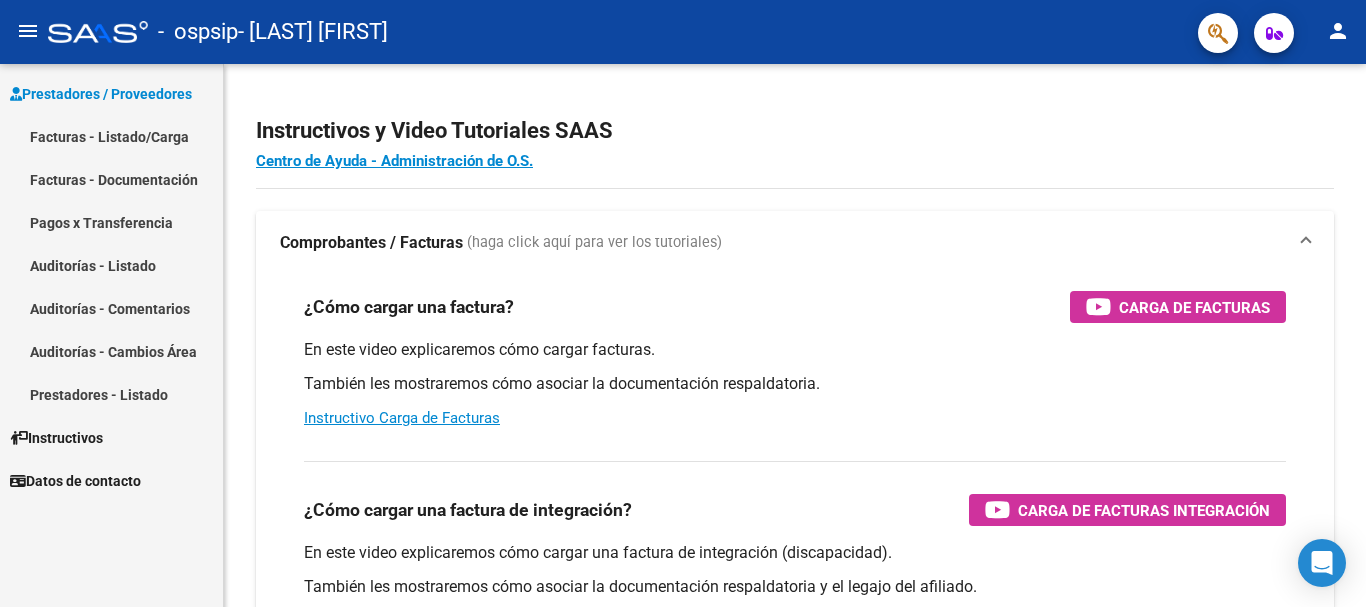 click on "Facturas - Listado/Carga" at bounding box center [111, 136] 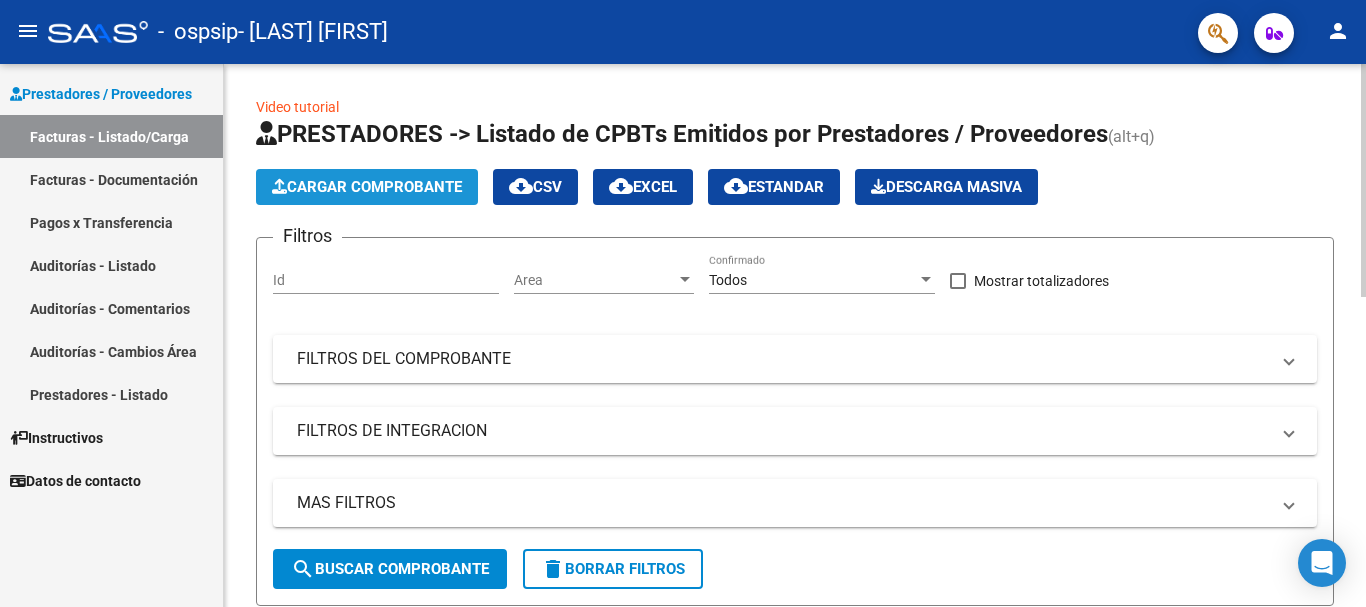 click on "Cargar Comprobante" 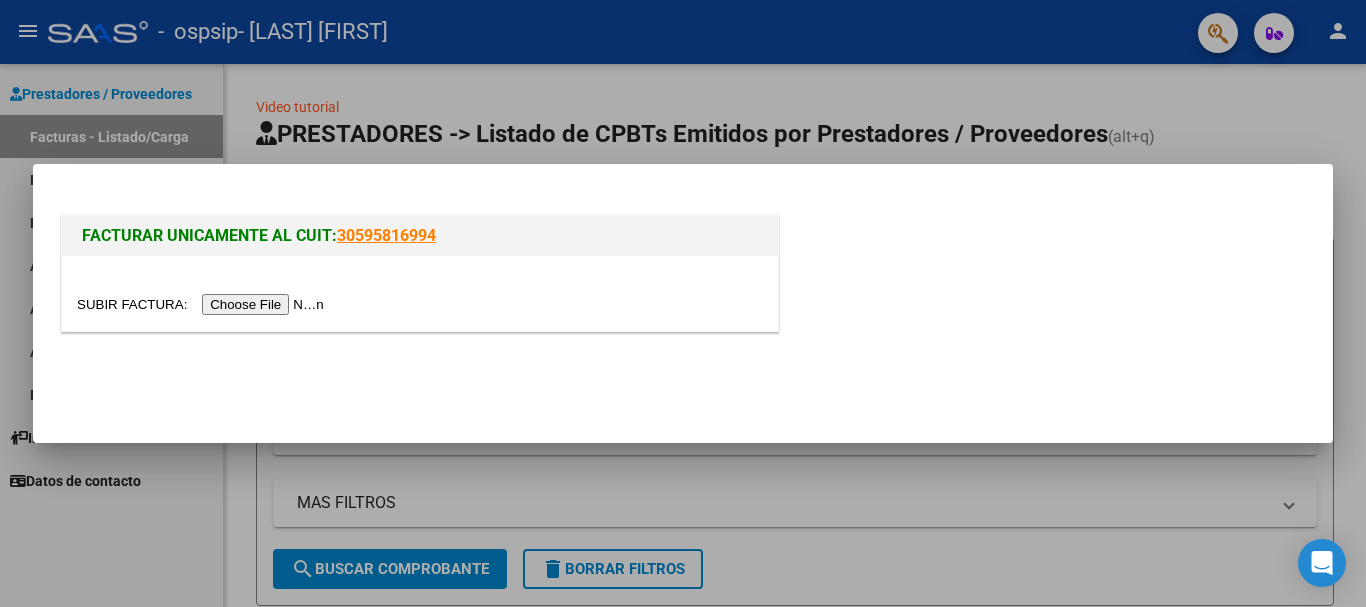 click at bounding box center (203, 304) 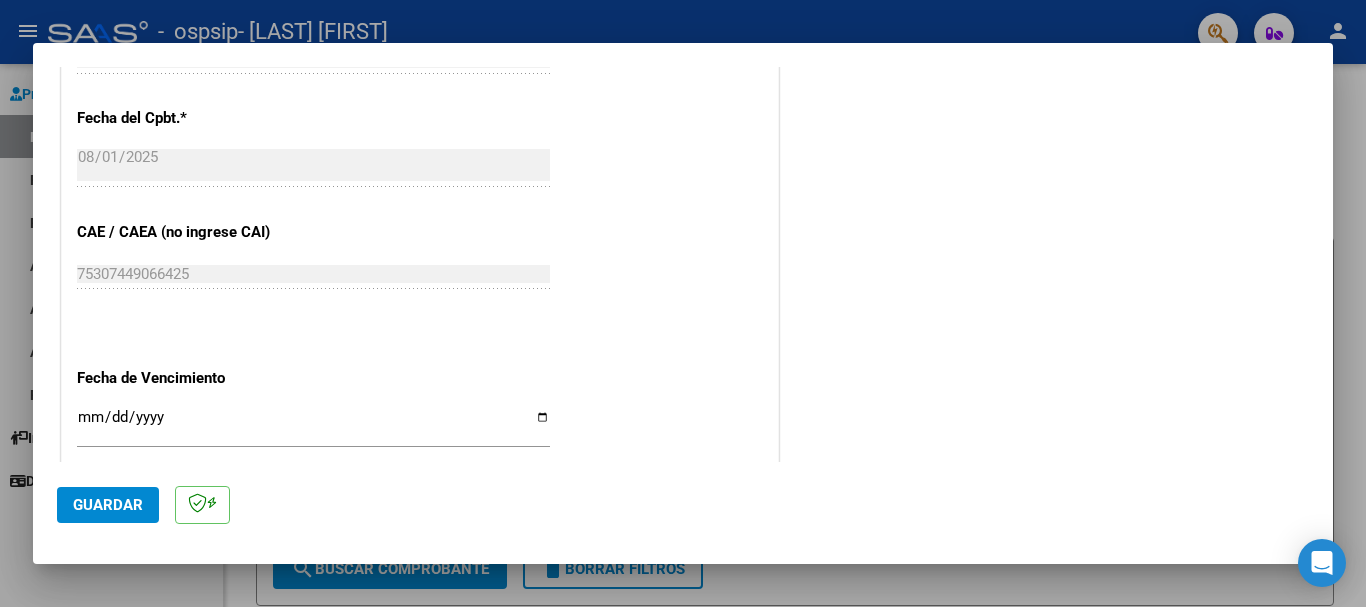 scroll, scrollTop: 1000, scrollLeft: 0, axis: vertical 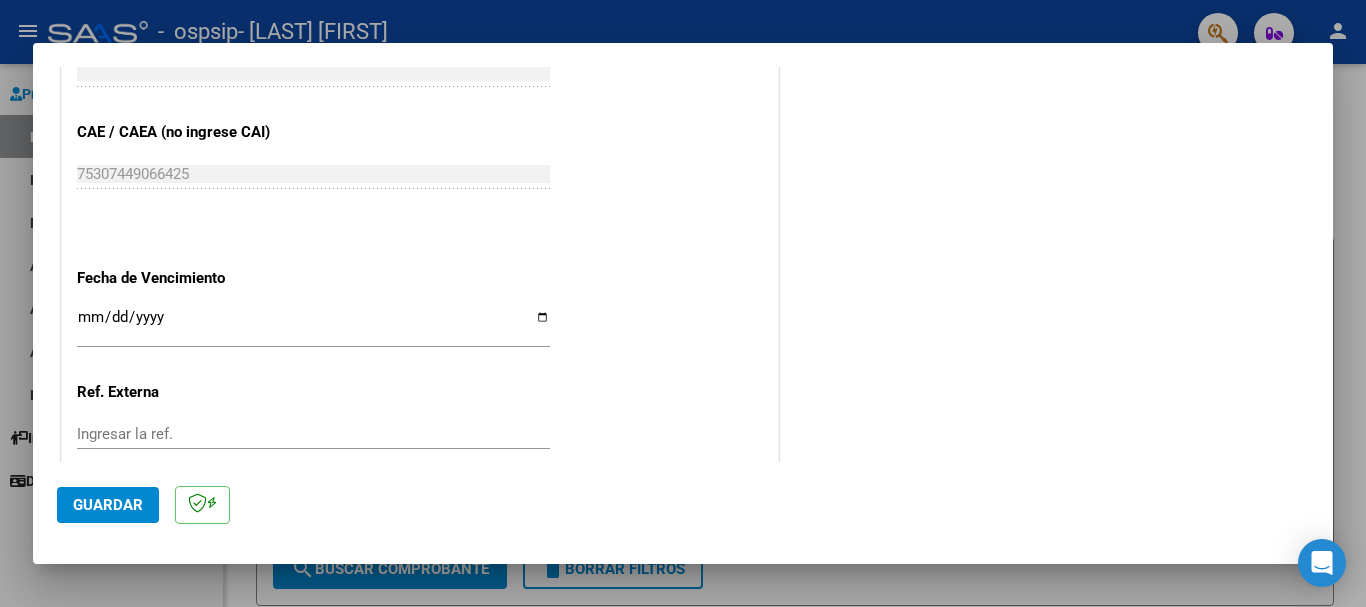 click on "Ingresar la fecha" at bounding box center (313, 325) 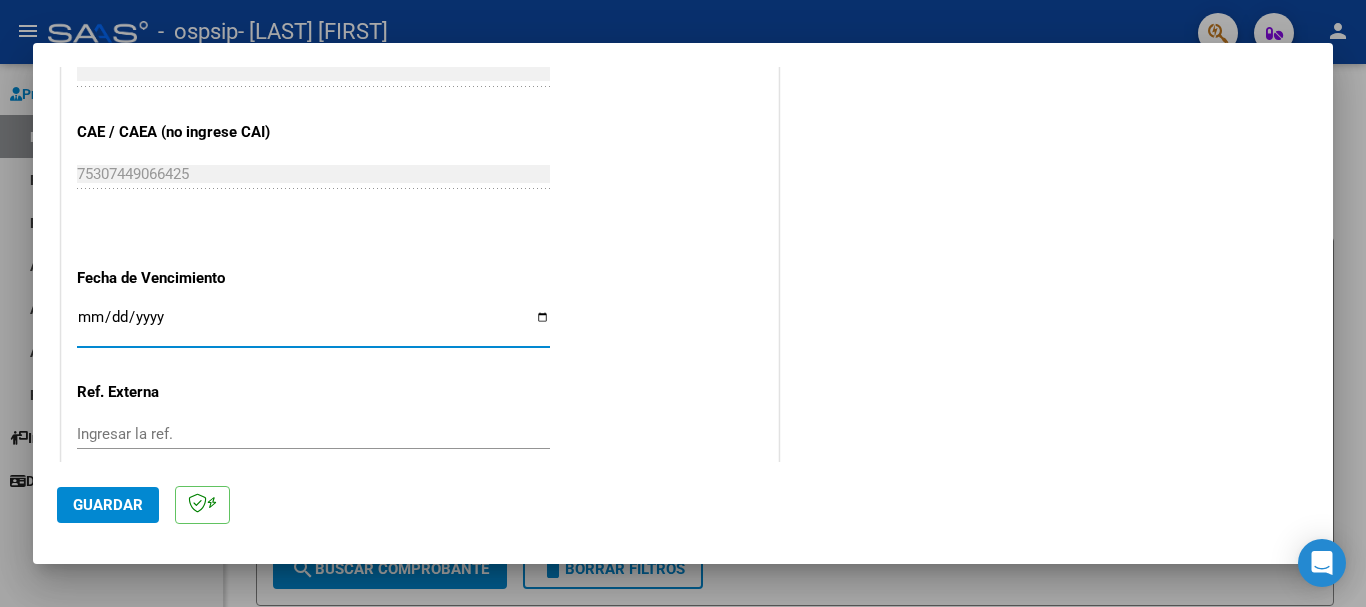 type on "2025-08-08" 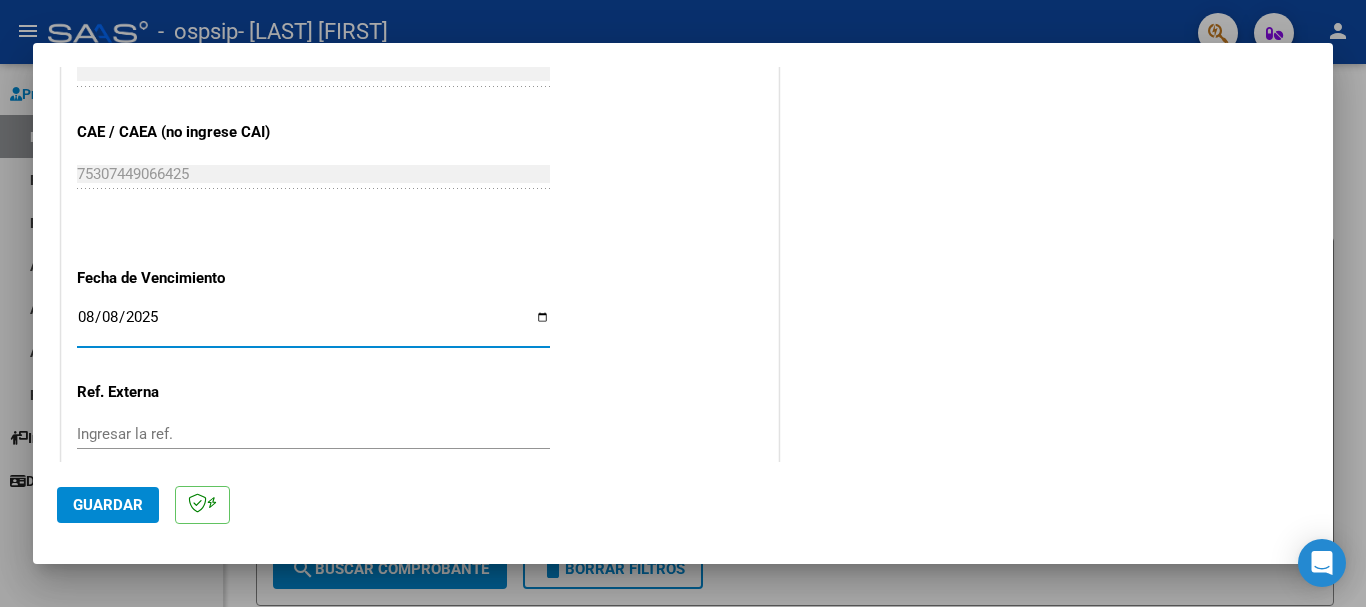 click on "Guardar" 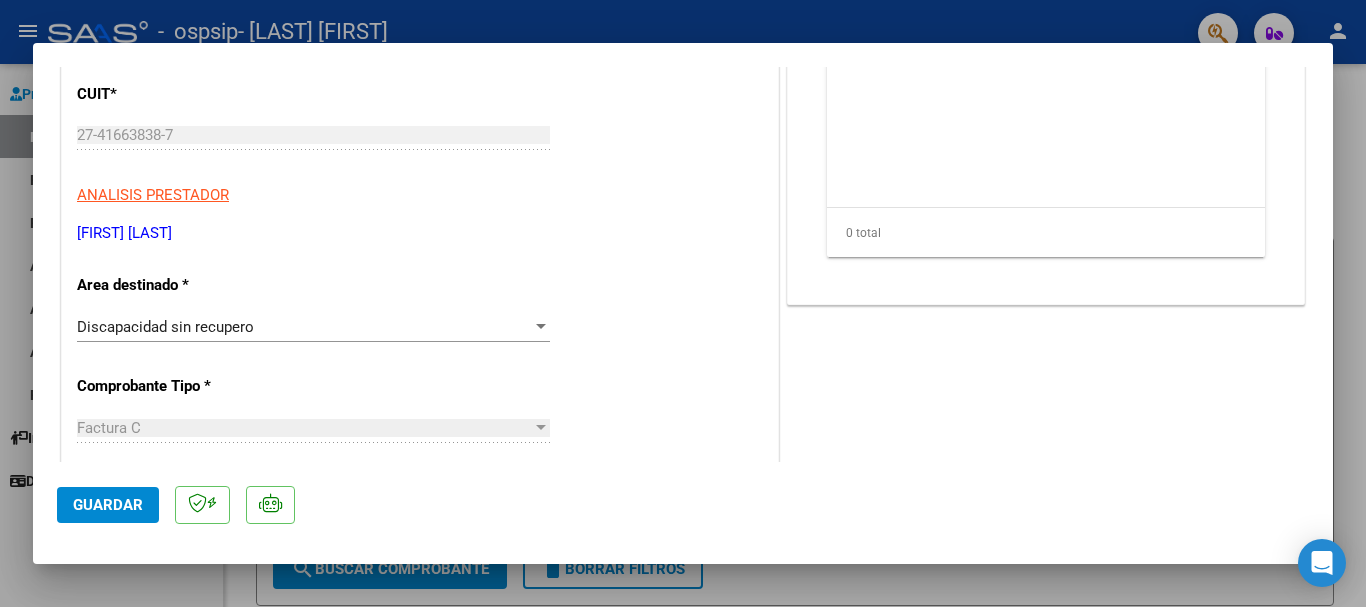 scroll, scrollTop: 0, scrollLeft: 0, axis: both 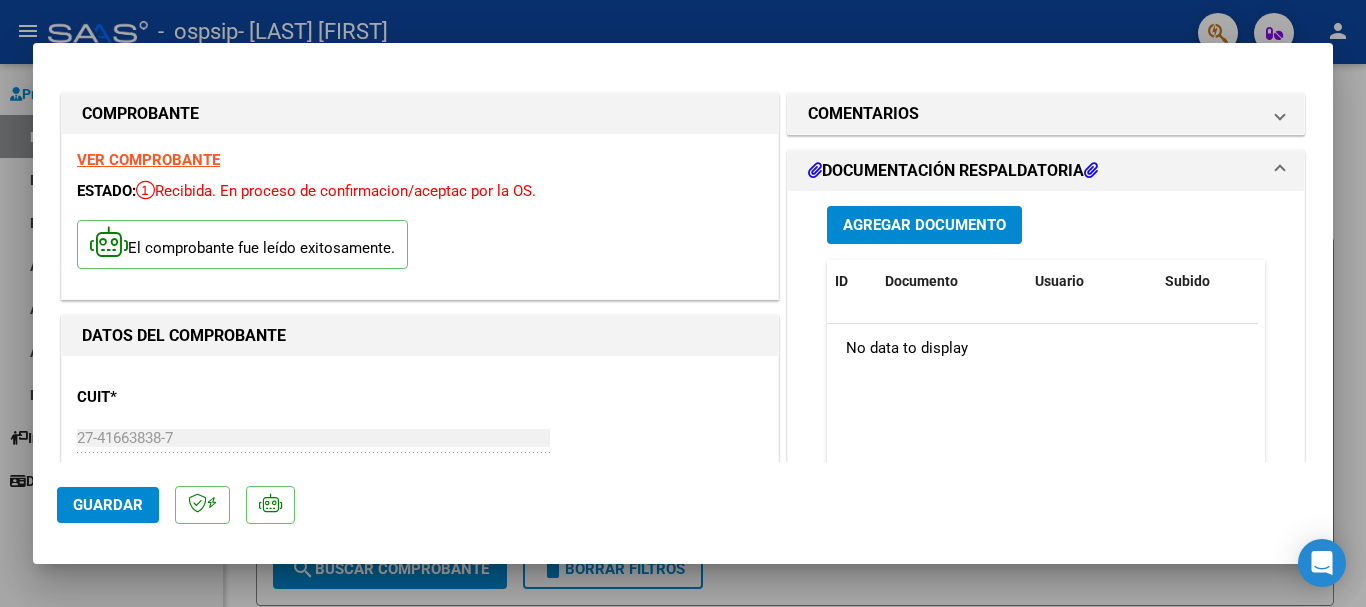 click on "Agregar Documento" at bounding box center [924, 226] 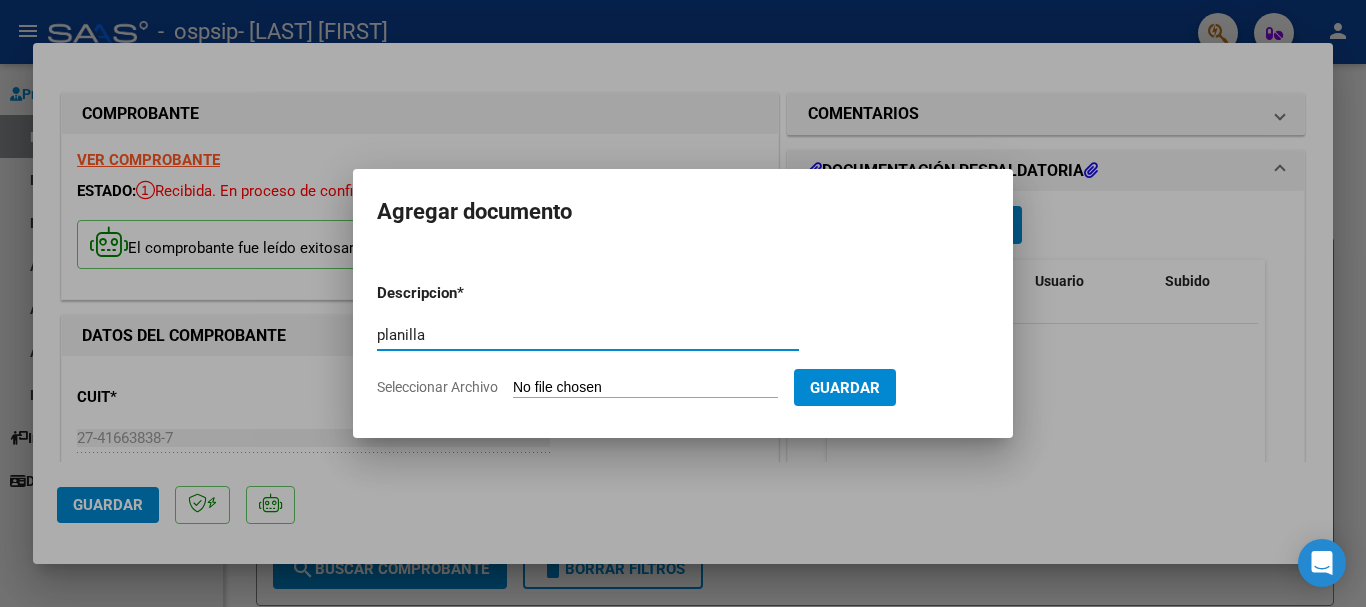 type on "planilla" 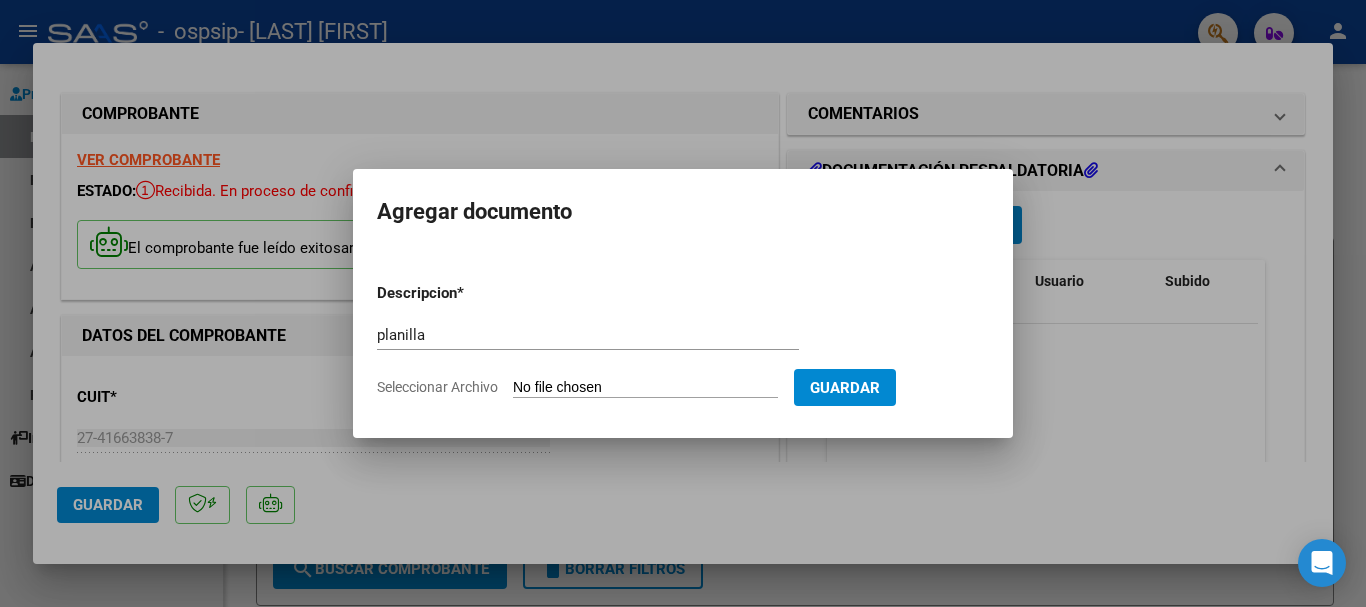 type on "C:\fakepath\[FILENAME]" 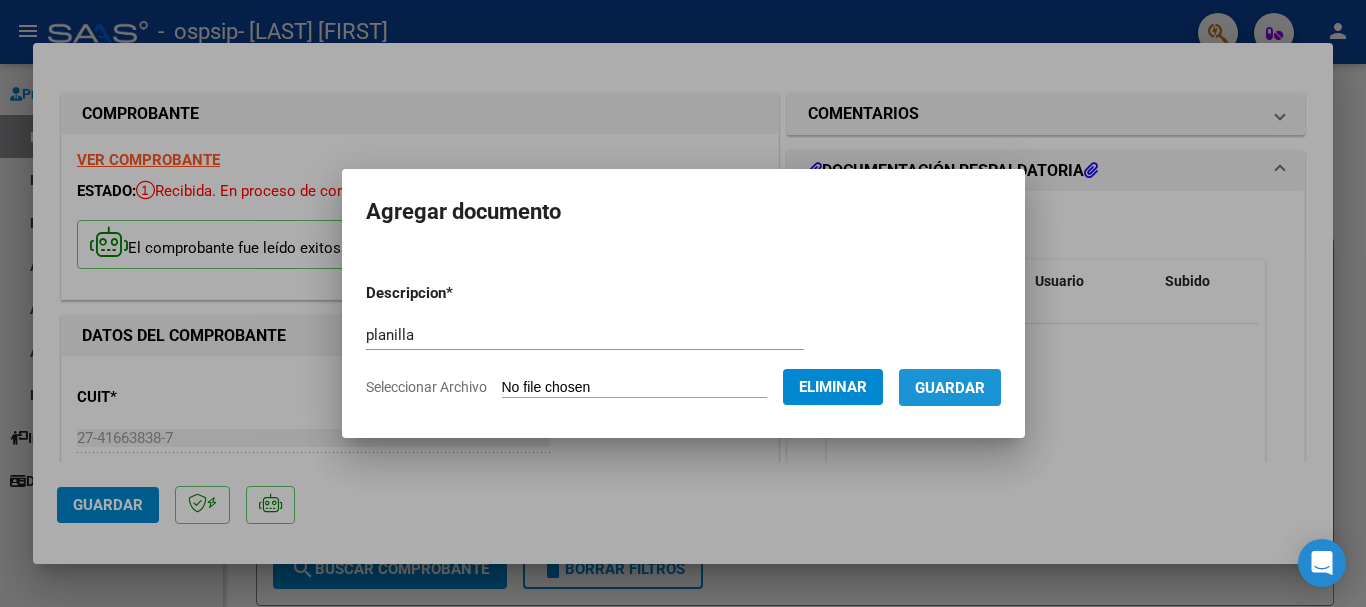 click on "Guardar" at bounding box center (950, 388) 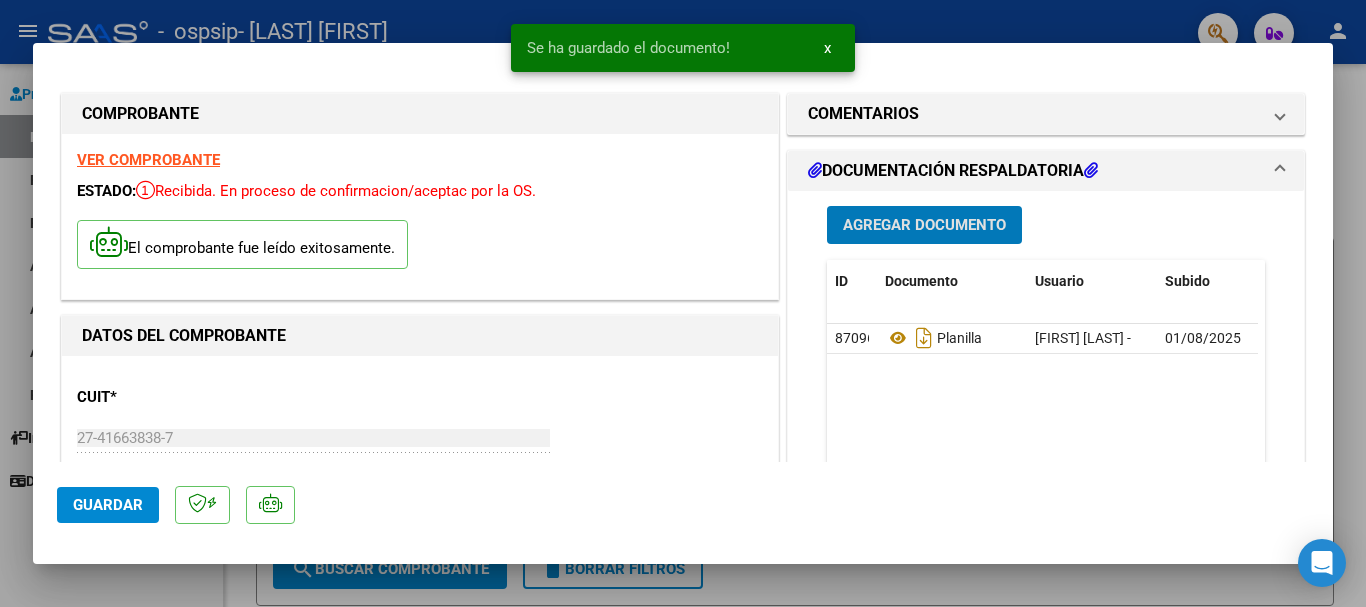 click on "Agregar Documento" at bounding box center [924, 226] 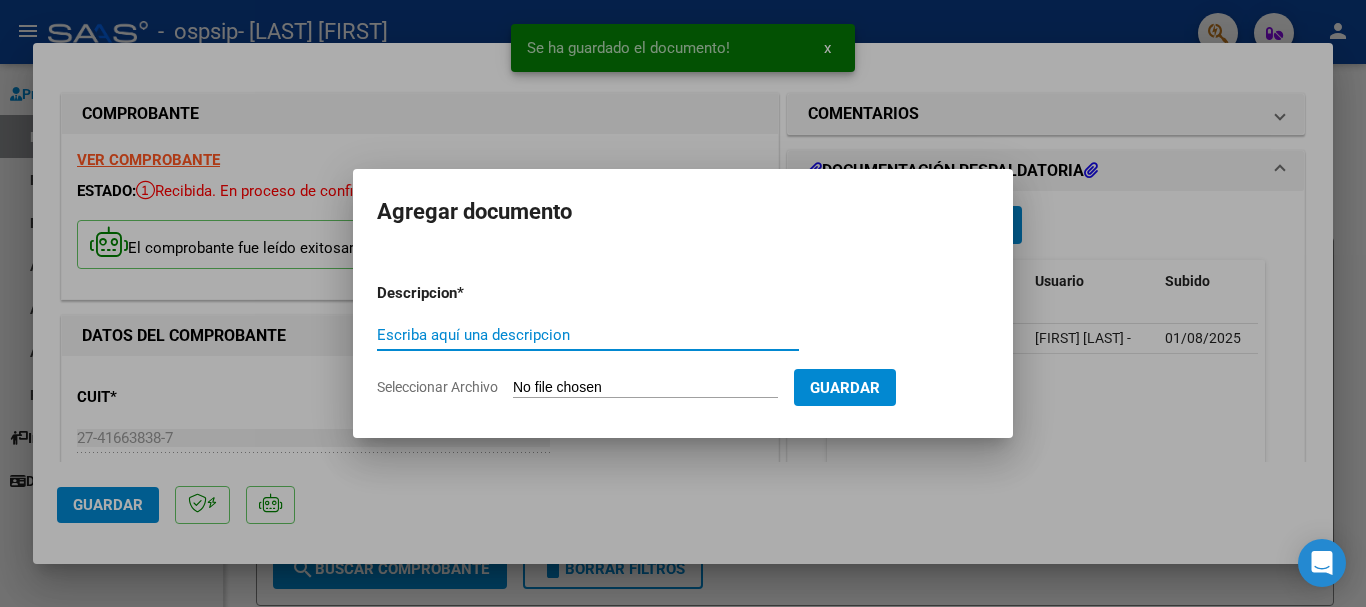 click on "Seleccionar Archivo" 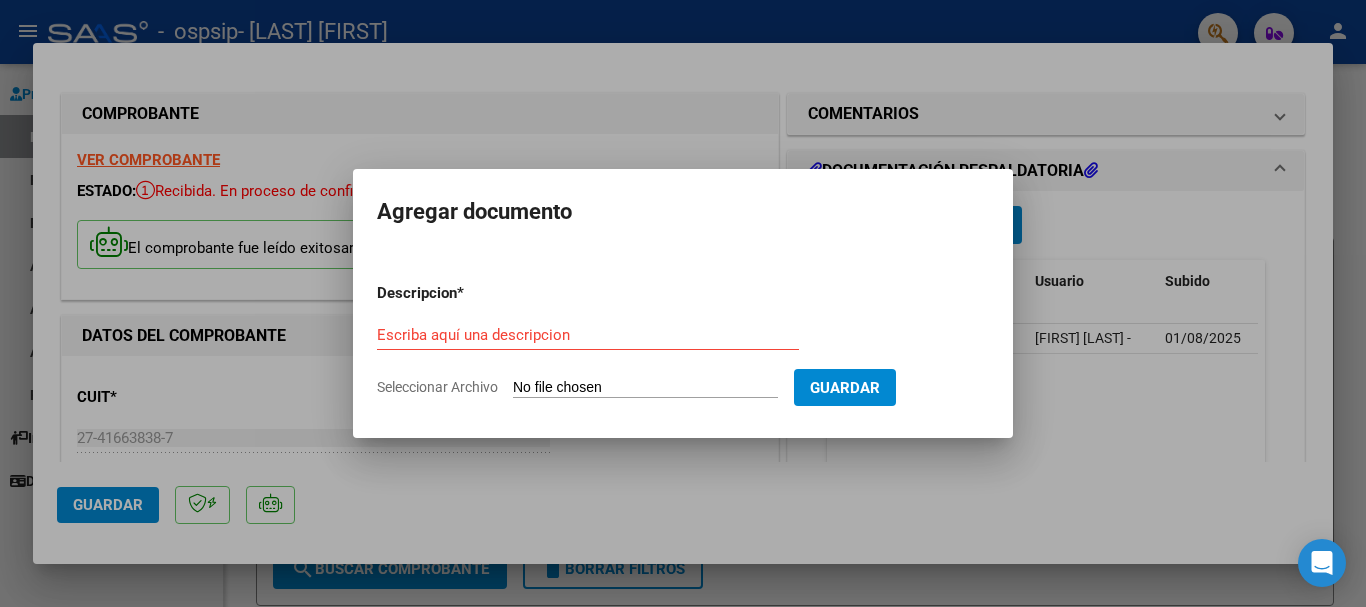 type on "C:\fakepath\[FILENAME]" 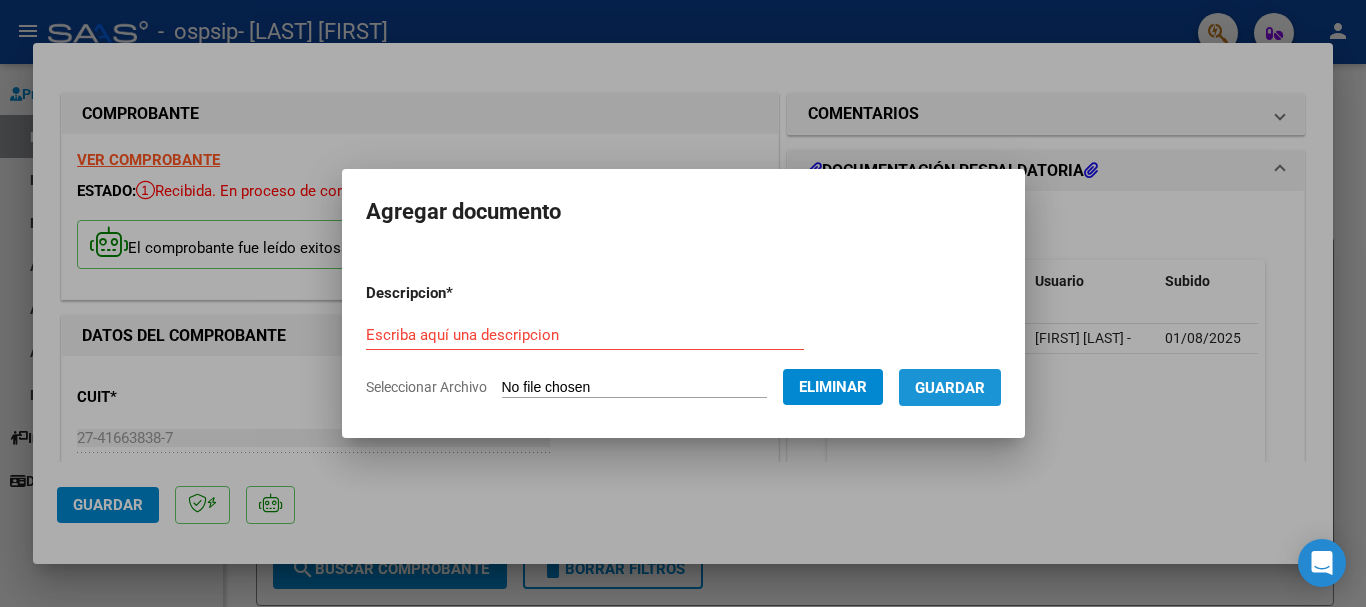 click on "Guardar" at bounding box center (950, 387) 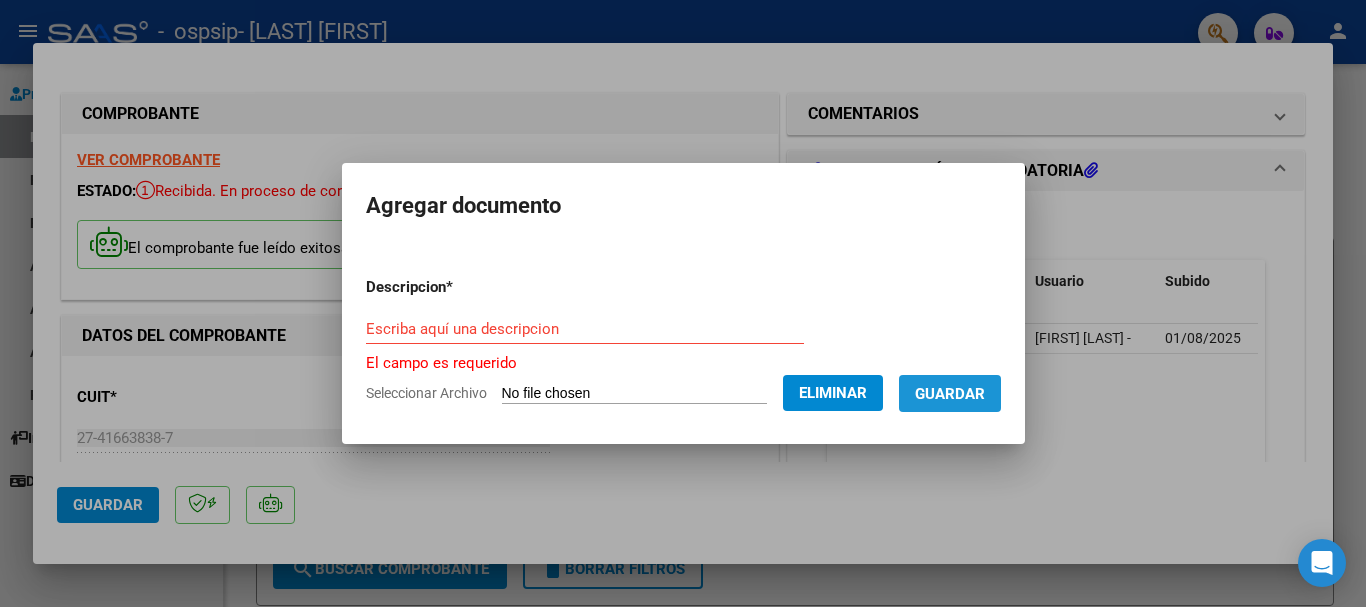 click on "Guardar" at bounding box center (950, 394) 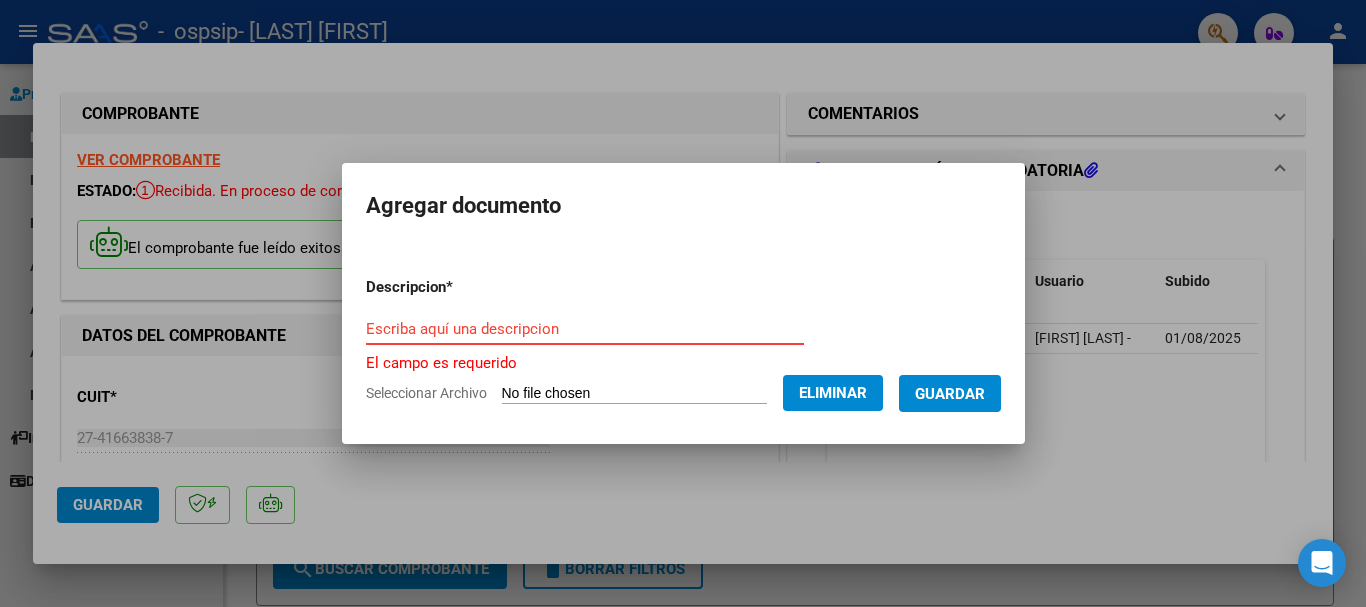 click on "Escriba aquí una descripcion" at bounding box center (585, 329) 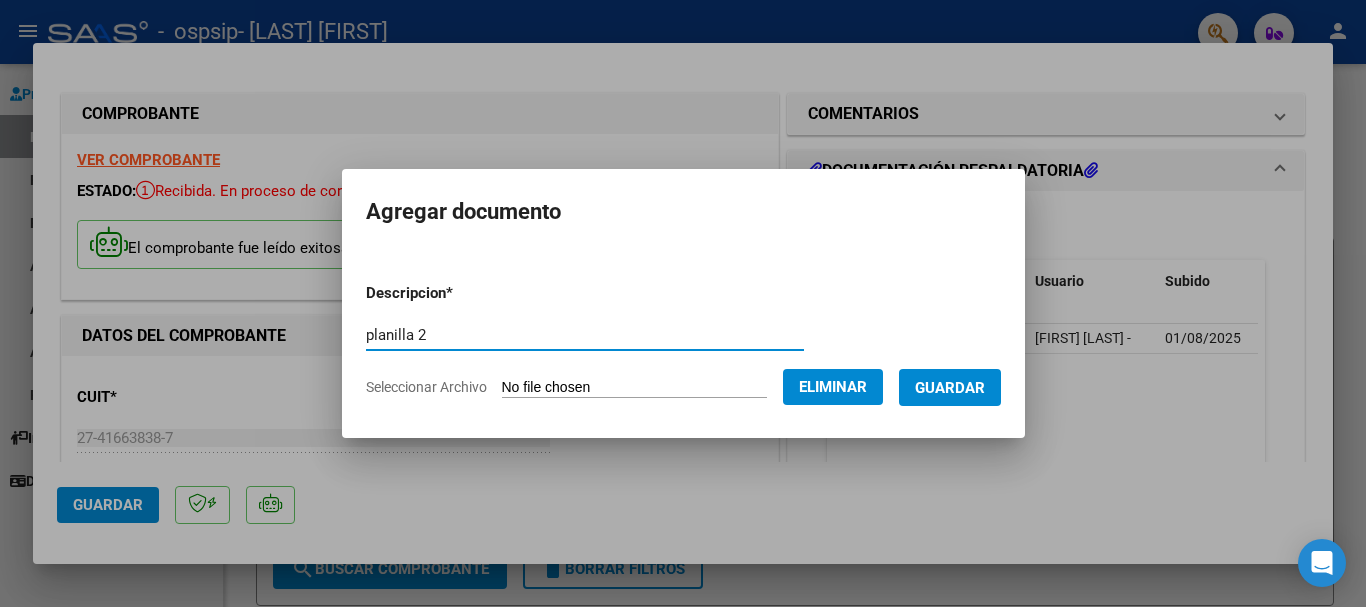 type on "planilla 2" 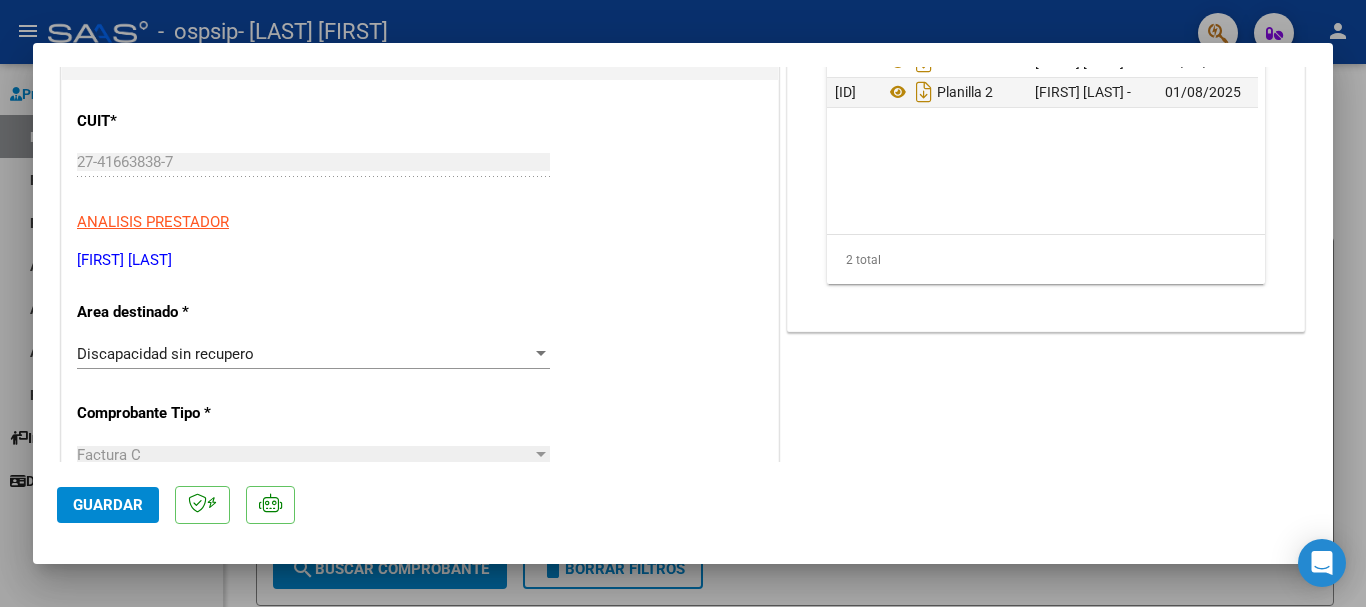 scroll, scrollTop: 0, scrollLeft: 0, axis: both 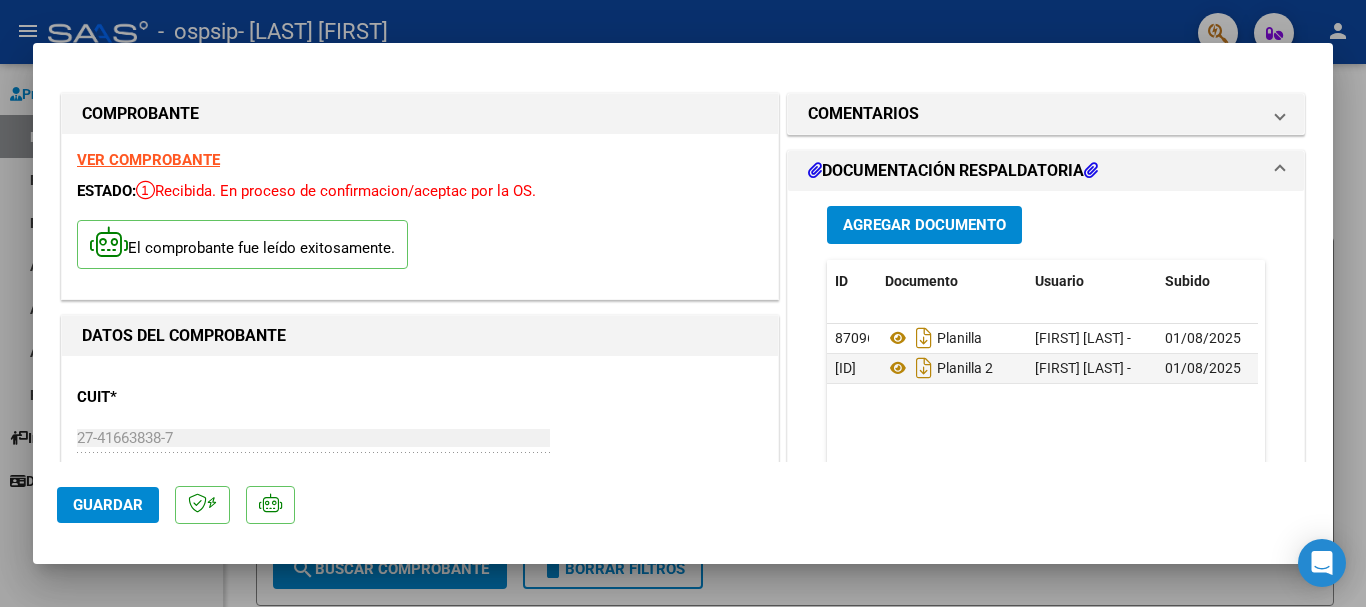 click on "Guardar" 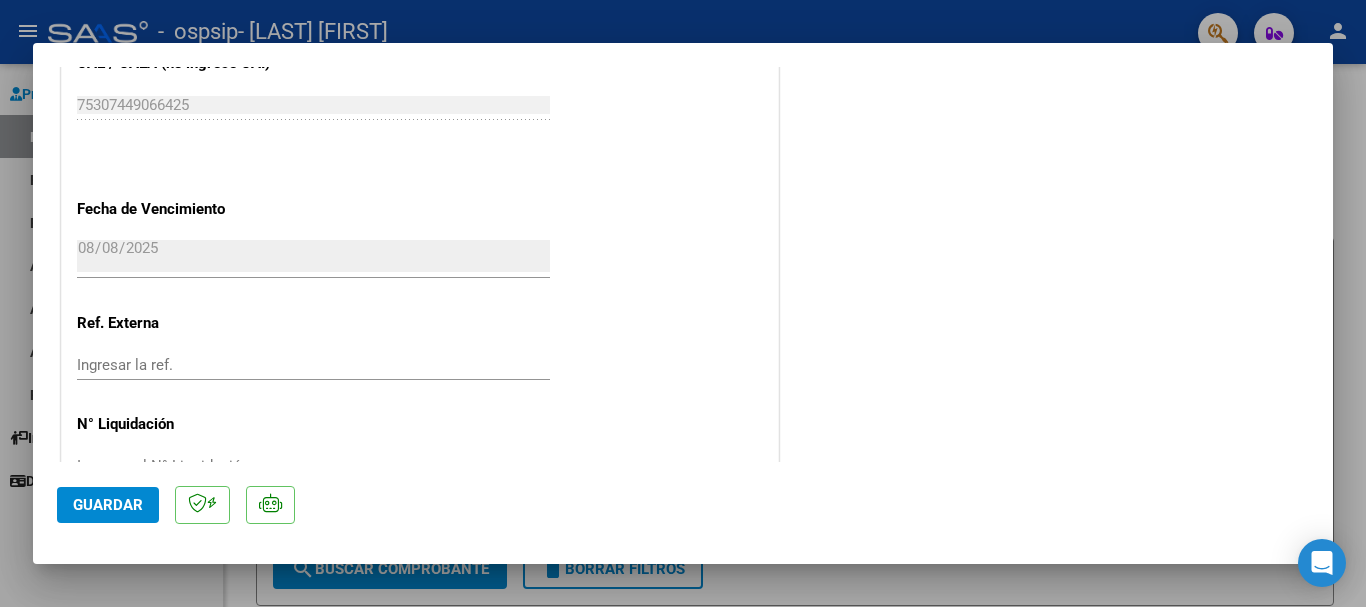 scroll, scrollTop: 1203, scrollLeft: 0, axis: vertical 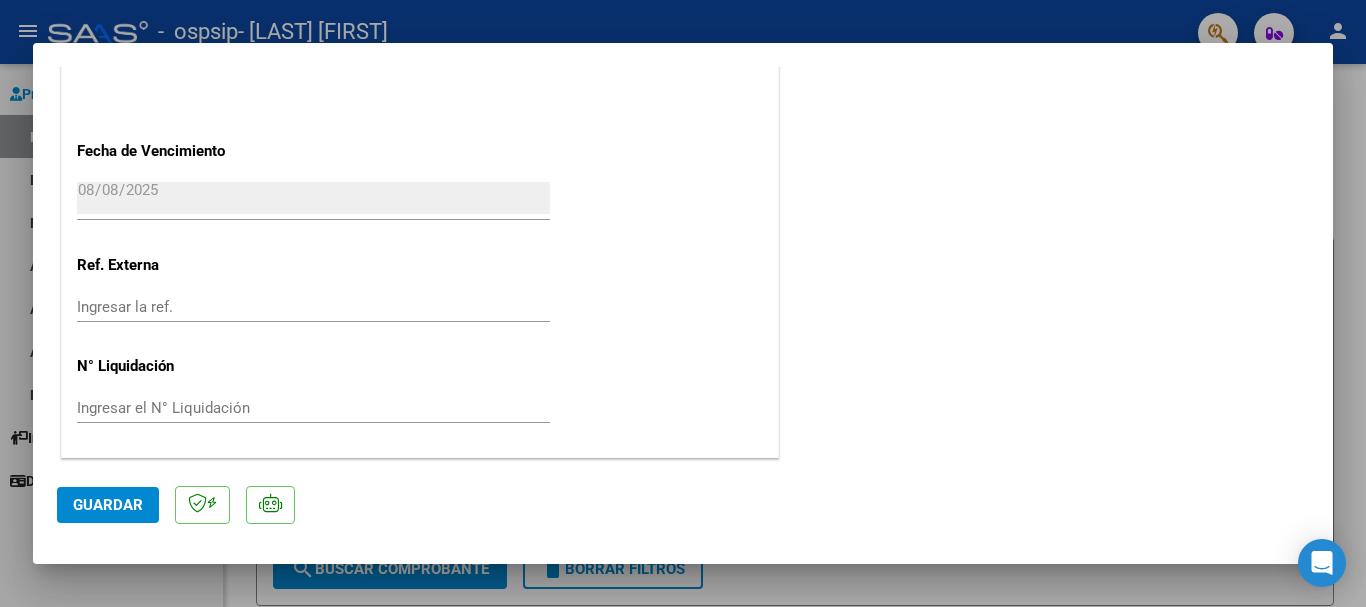 click at bounding box center (683, 303) 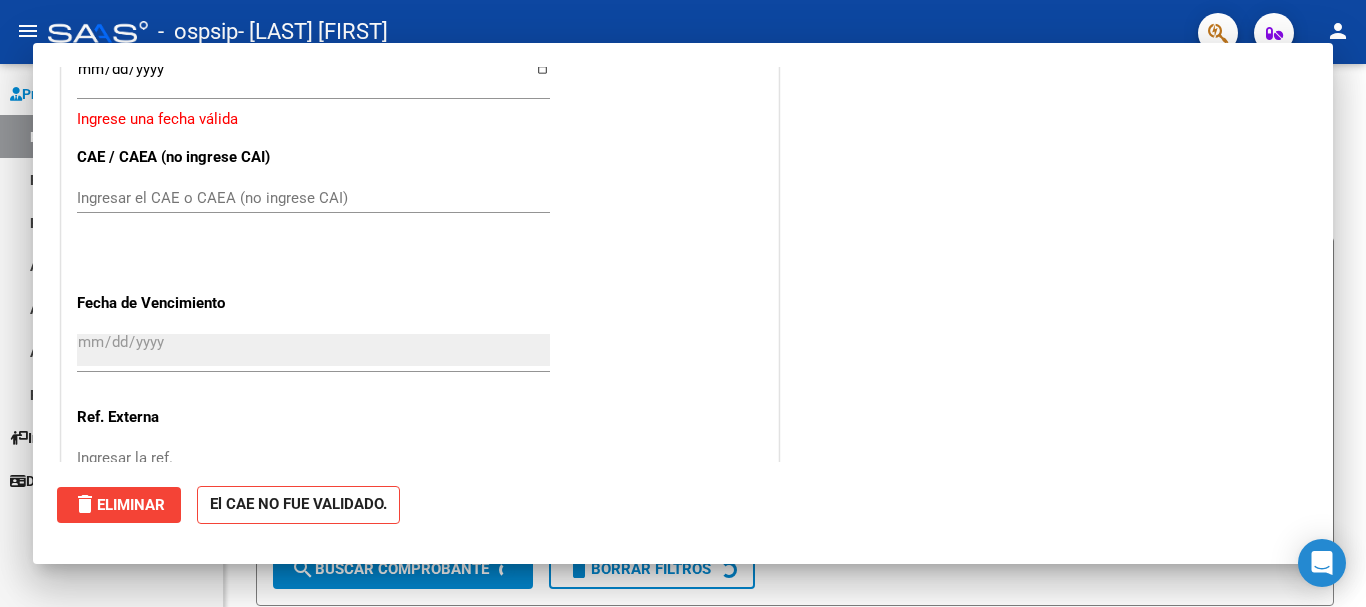 scroll, scrollTop: 0, scrollLeft: 0, axis: both 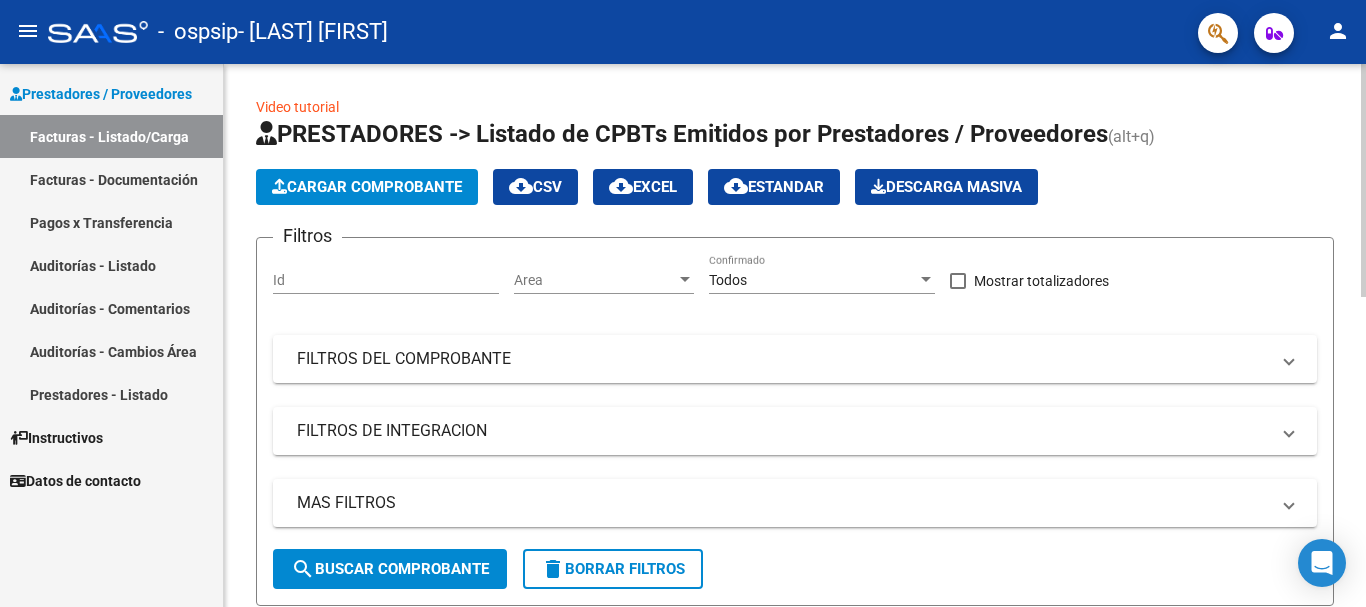 click 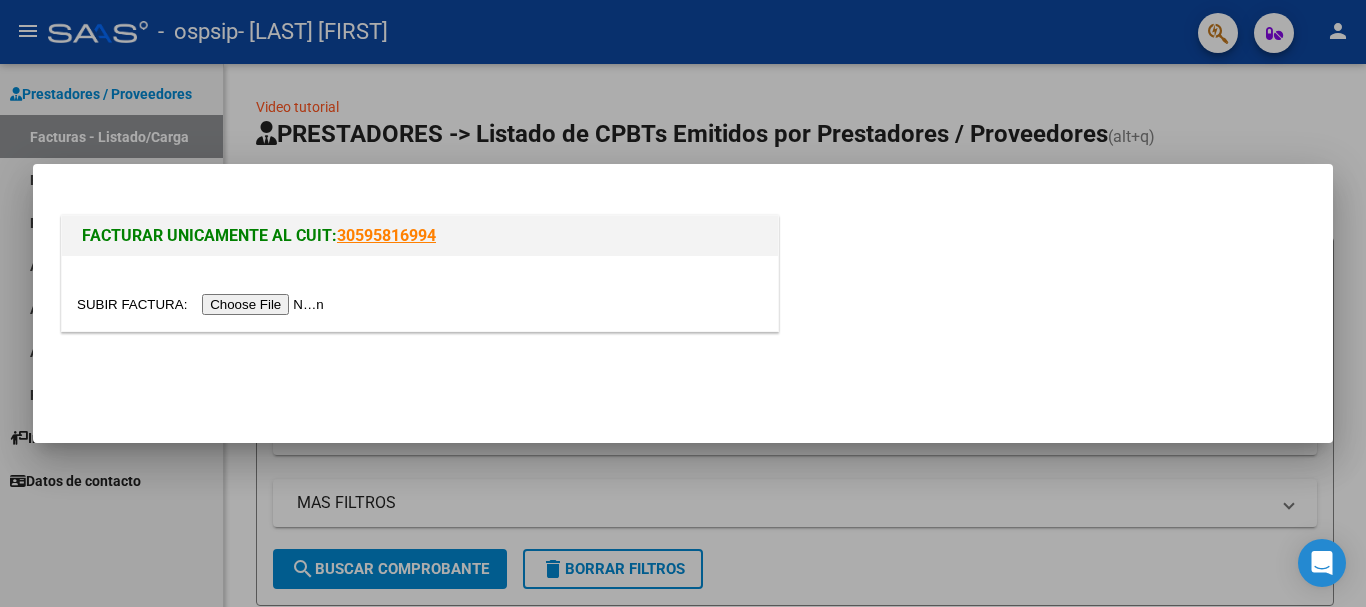 click at bounding box center (203, 304) 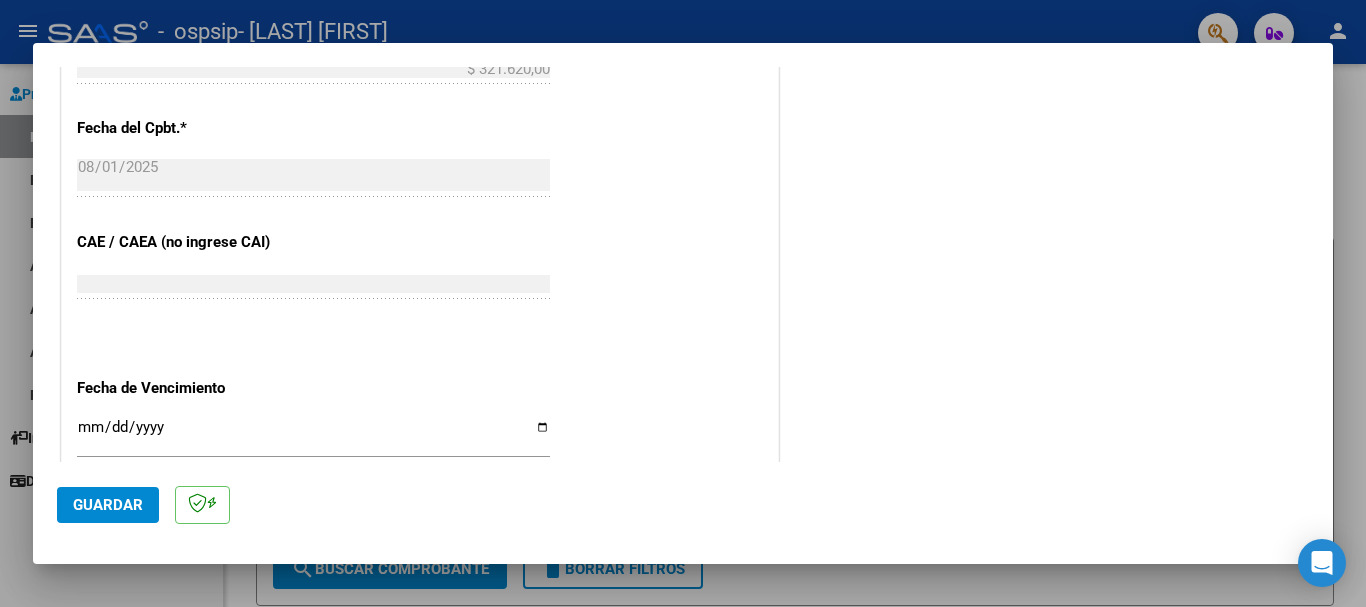 scroll, scrollTop: 902, scrollLeft: 0, axis: vertical 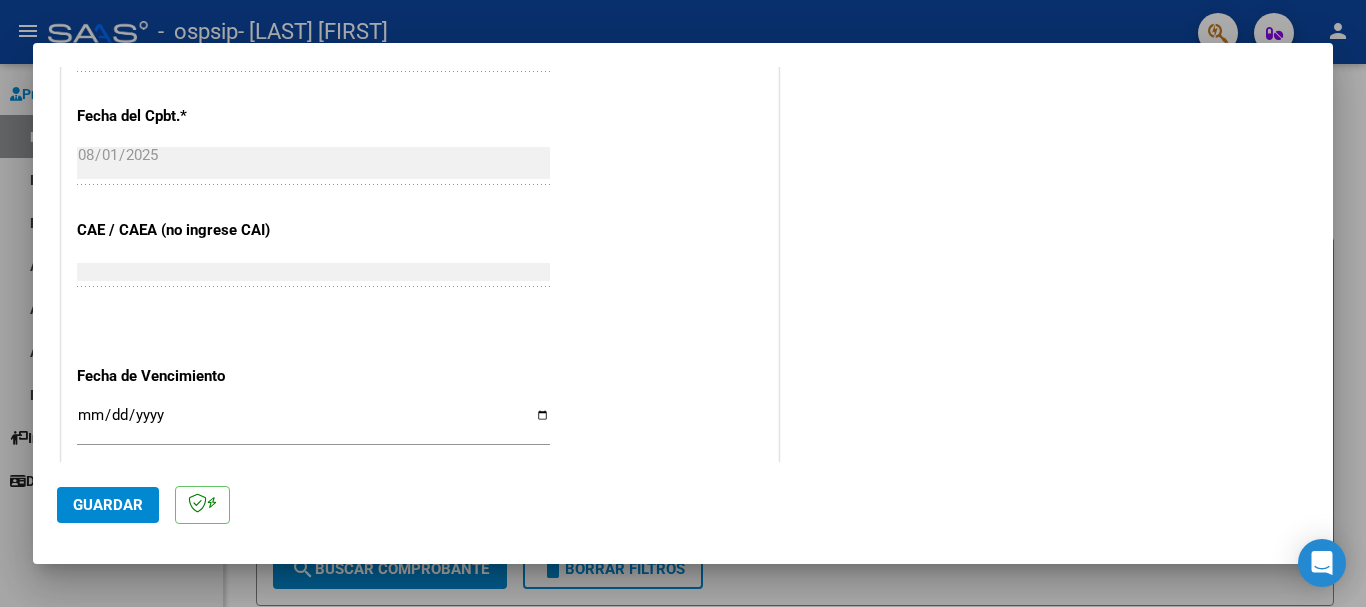 click on "Ingresar la fecha" at bounding box center [313, 423] 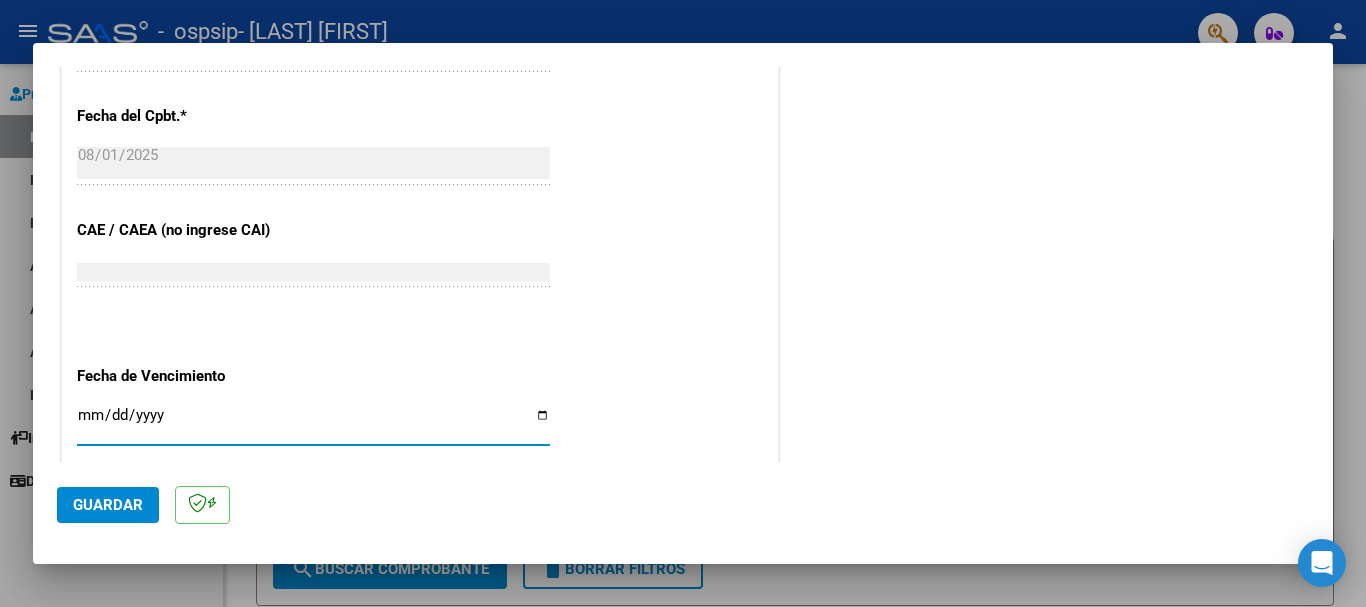 type on "2025-08-08" 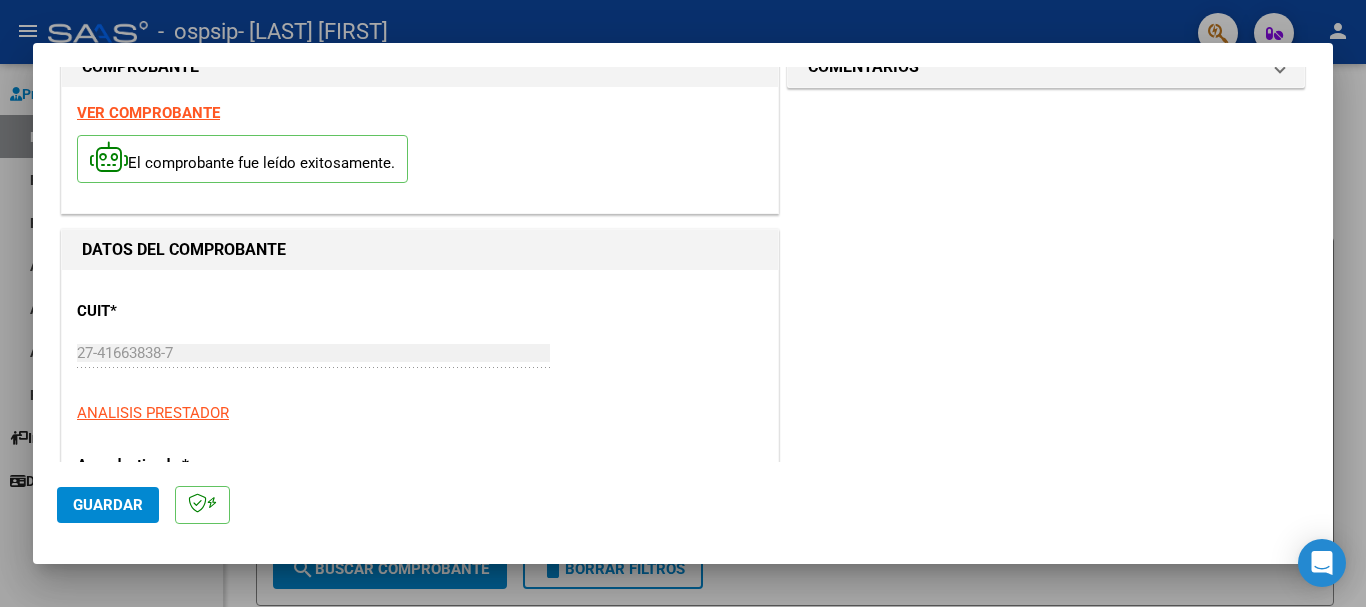 scroll, scrollTop: 0, scrollLeft: 0, axis: both 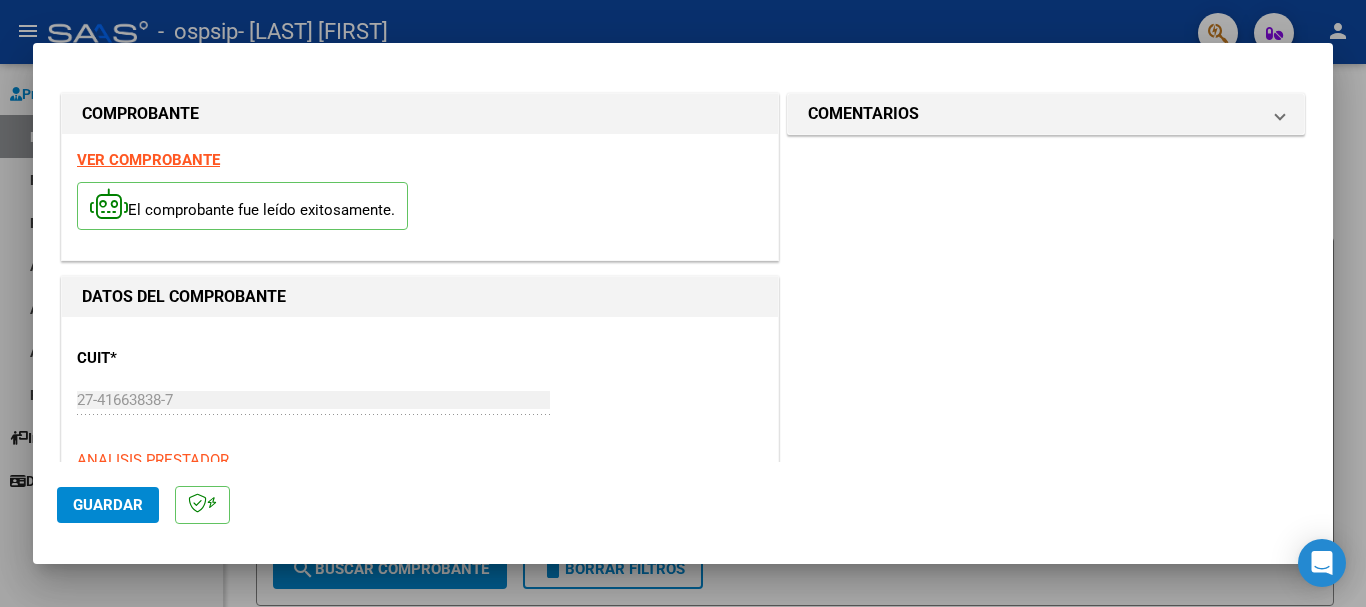 click on "Guardar" 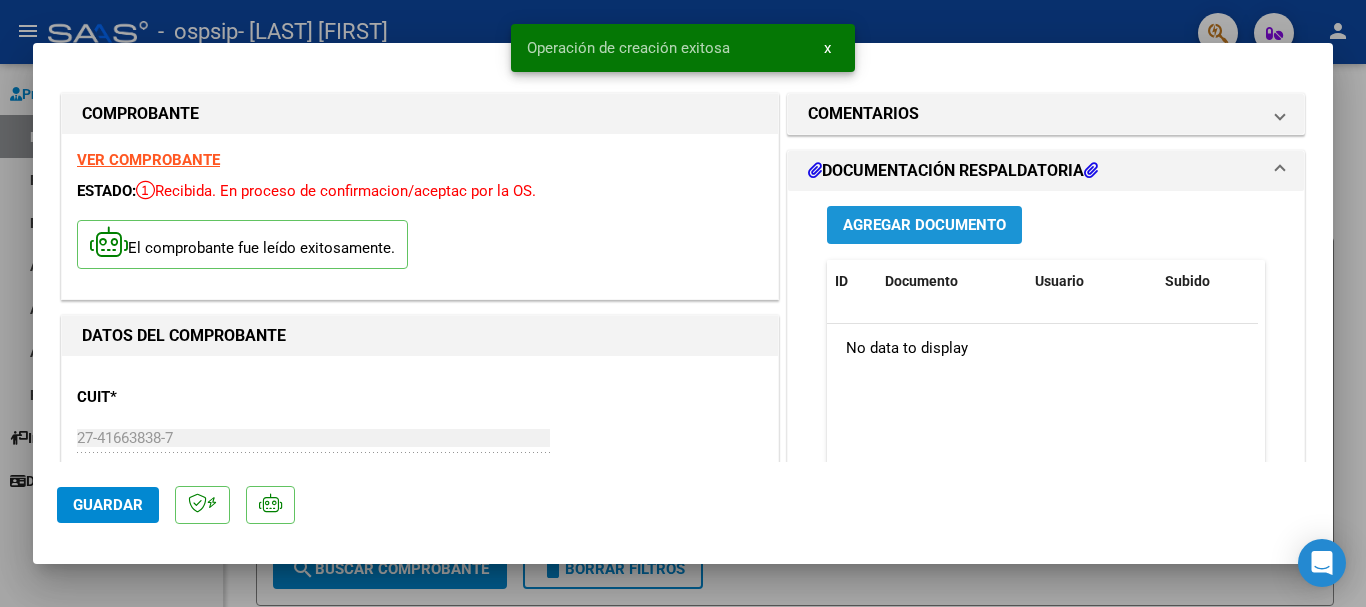click on "Agregar Documento" at bounding box center (924, 226) 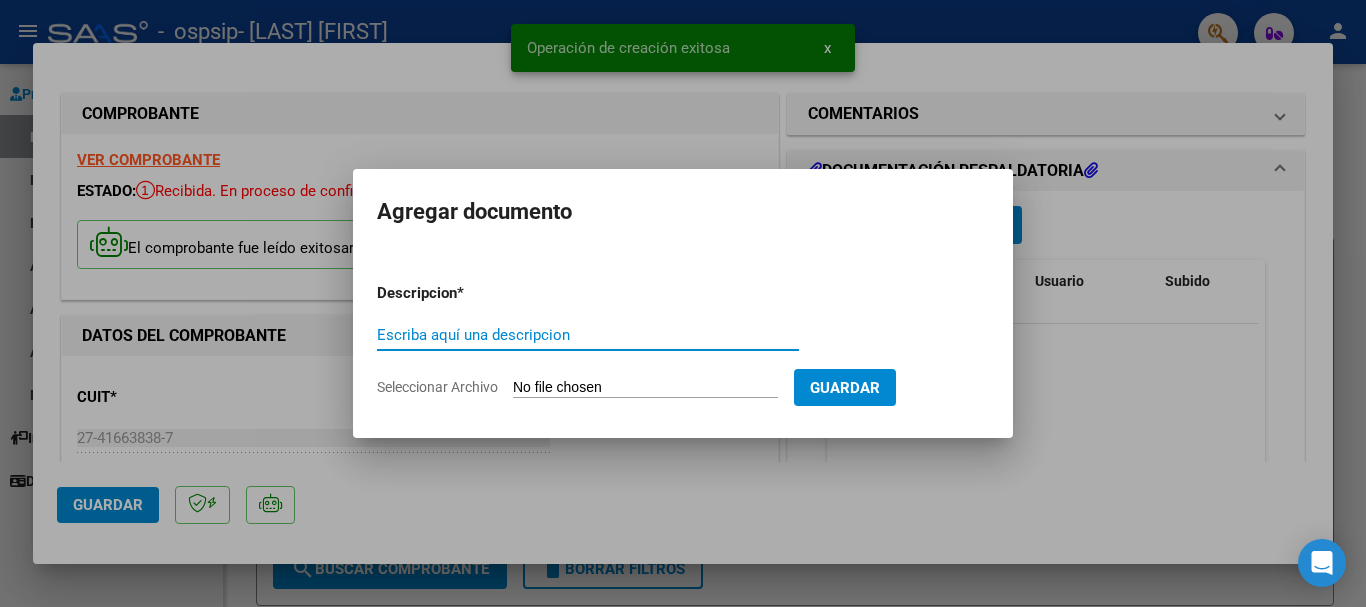 click on "Escriba aquí una descripcion" at bounding box center (588, 335) 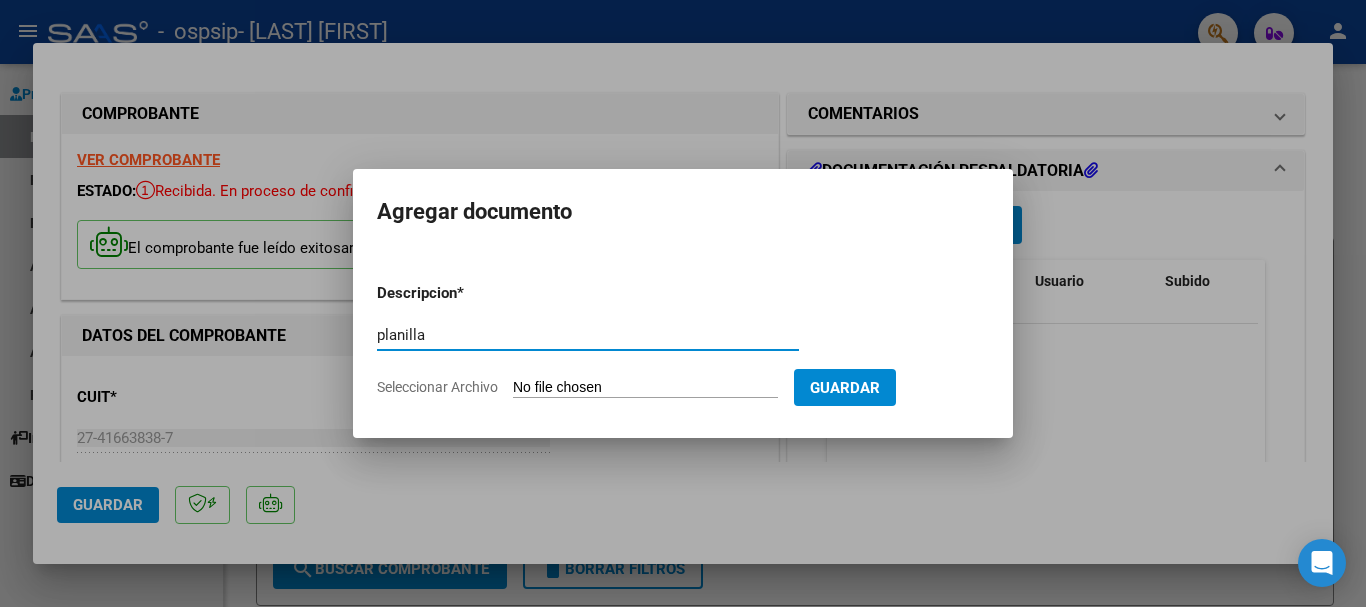 type on "planilla" 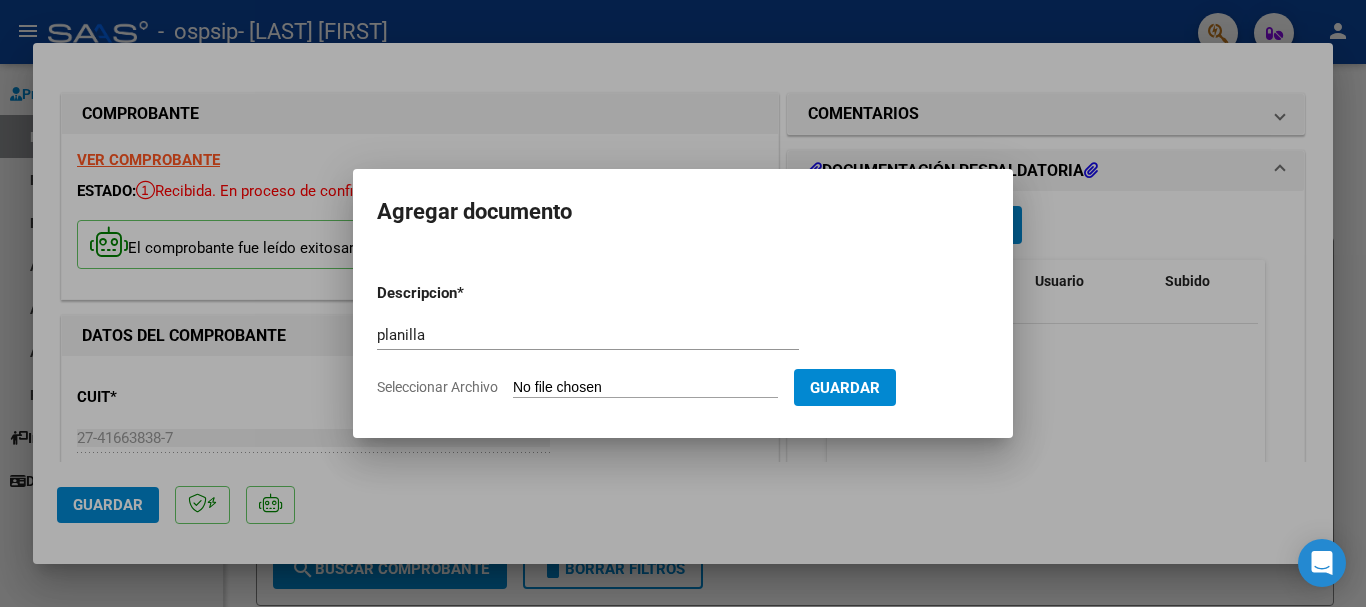 click on "Seleccionar Archivo" 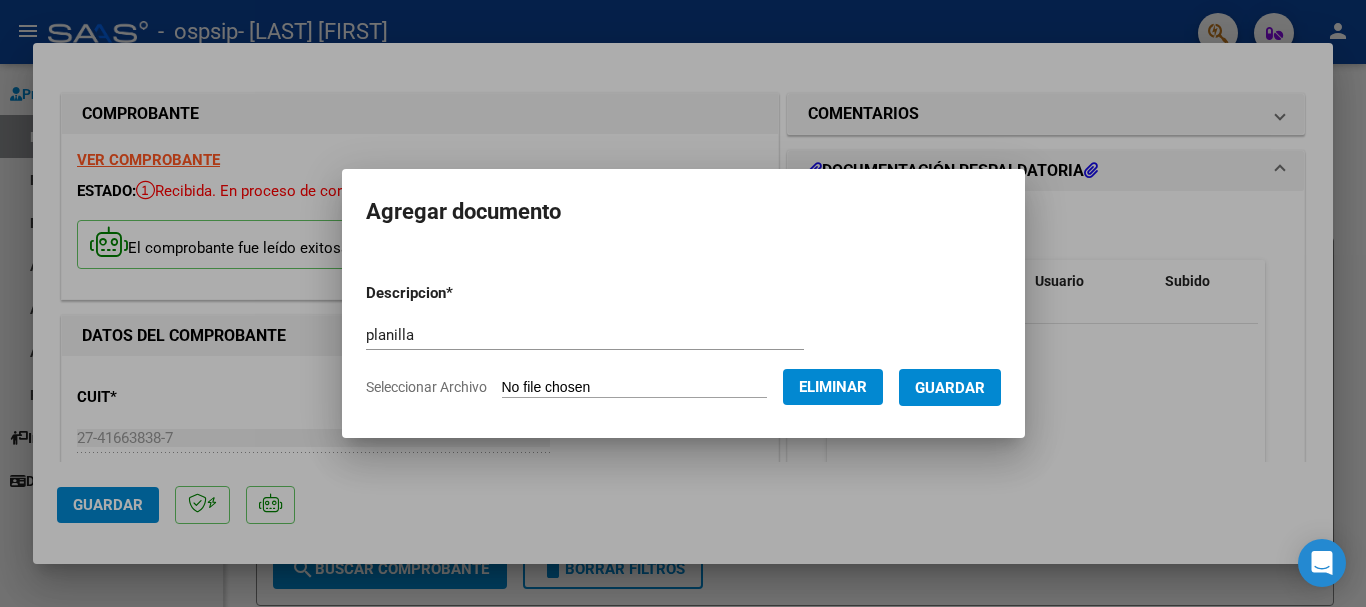 click on "Guardar" at bounding box center (950, 388) 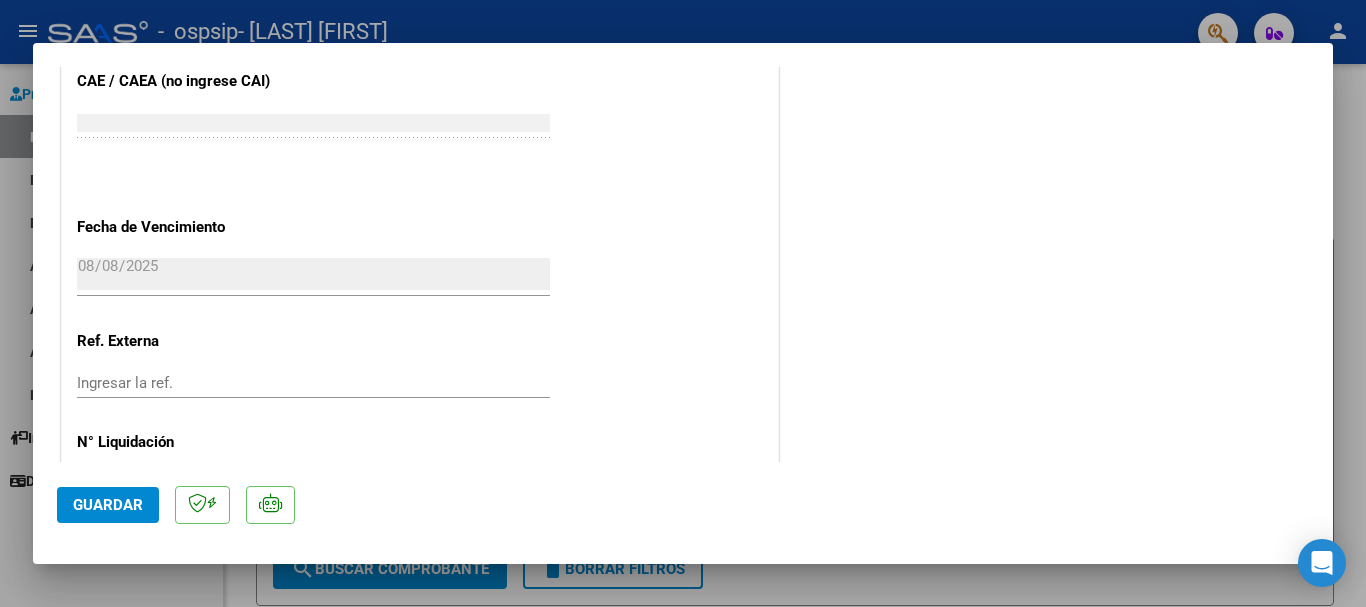 scroll, scrollTop: 1203, scrollLeft: 0, axis: vertical 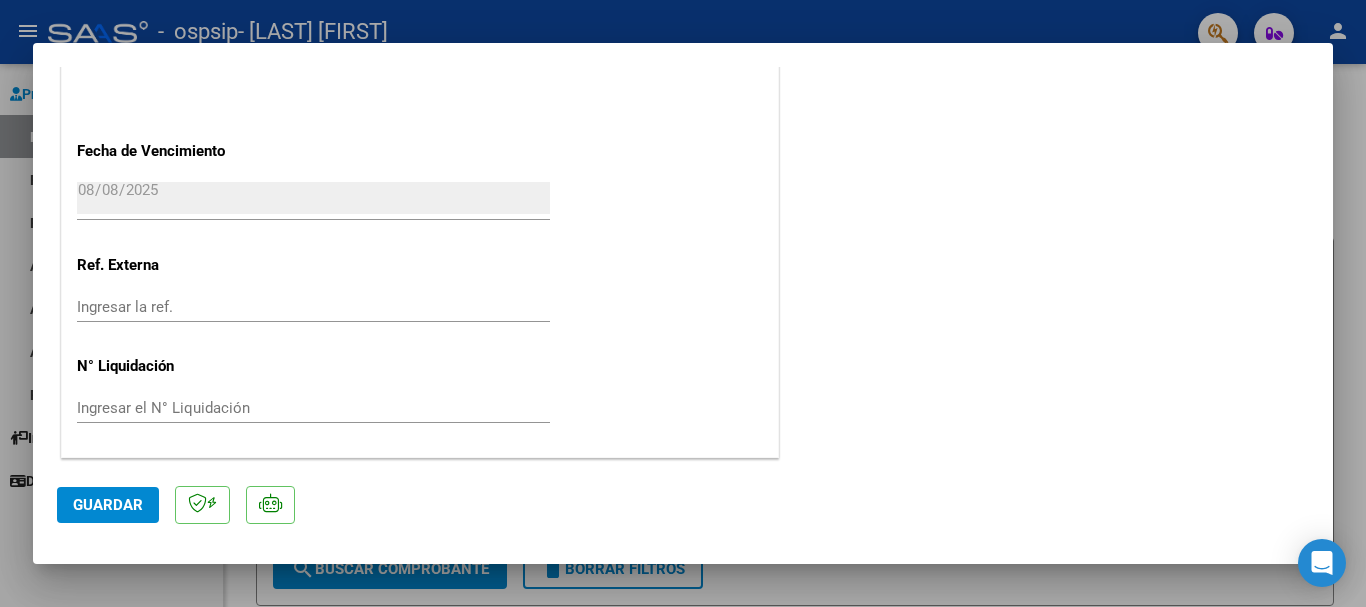 click on "Guardar" 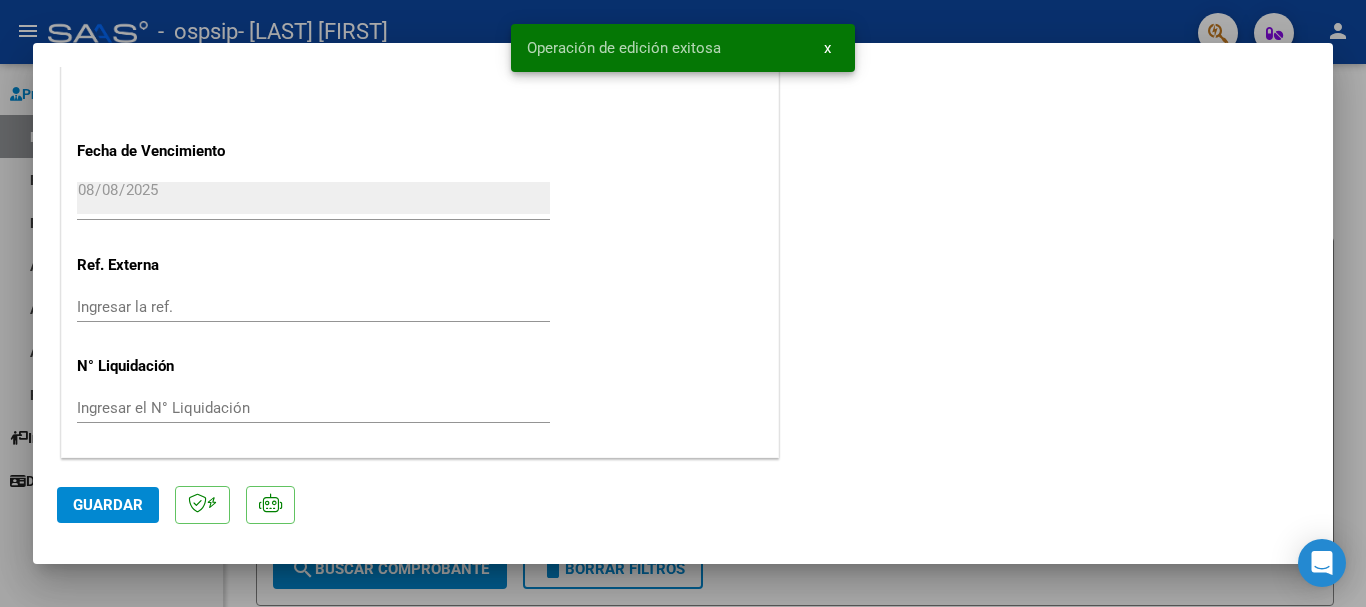 click at bounding box center [683, 303] 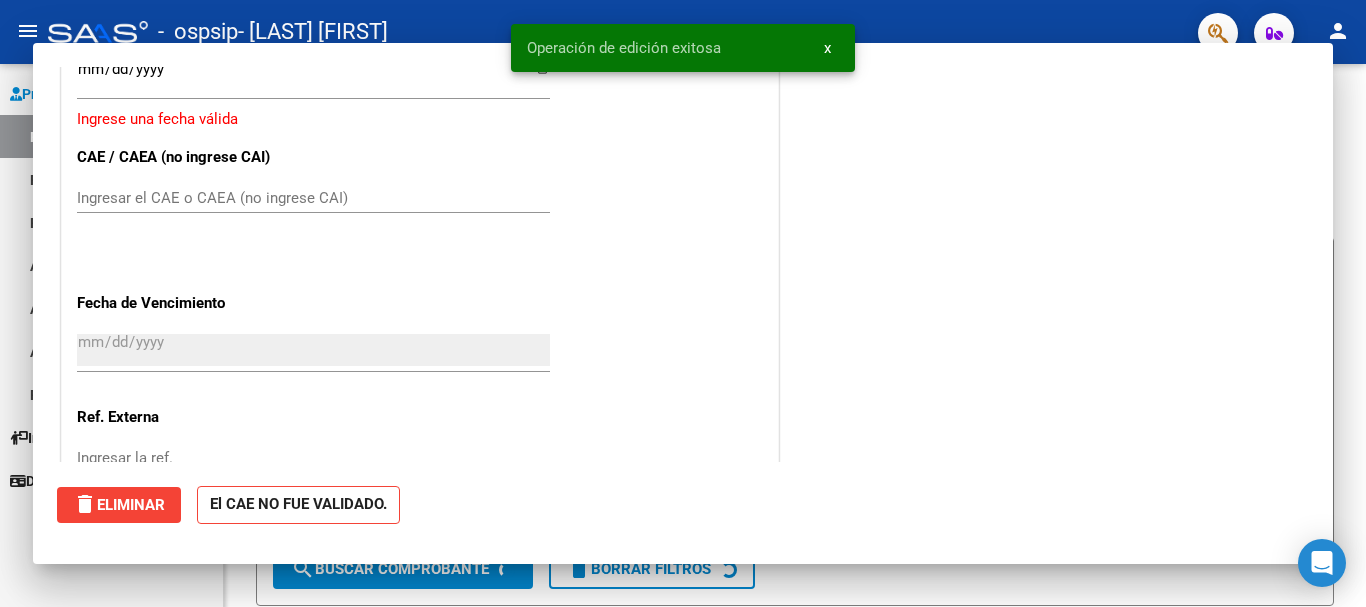 scroll, scrollTop: 0, scrollLeft: 0, axis: both 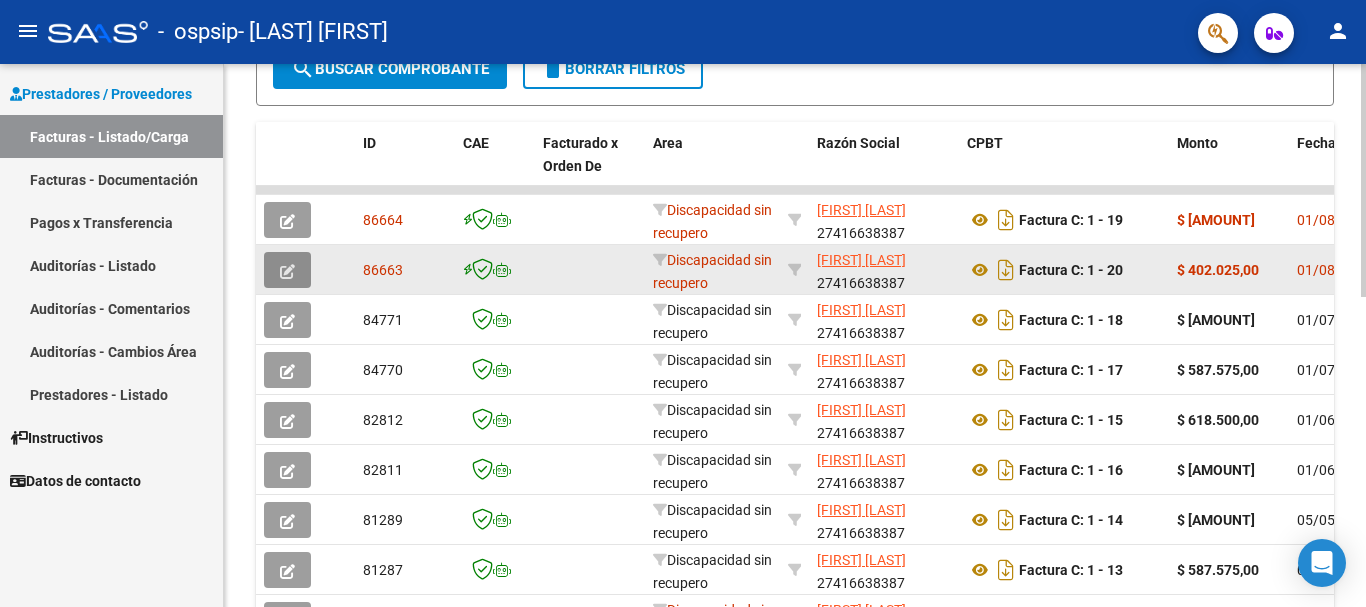 click 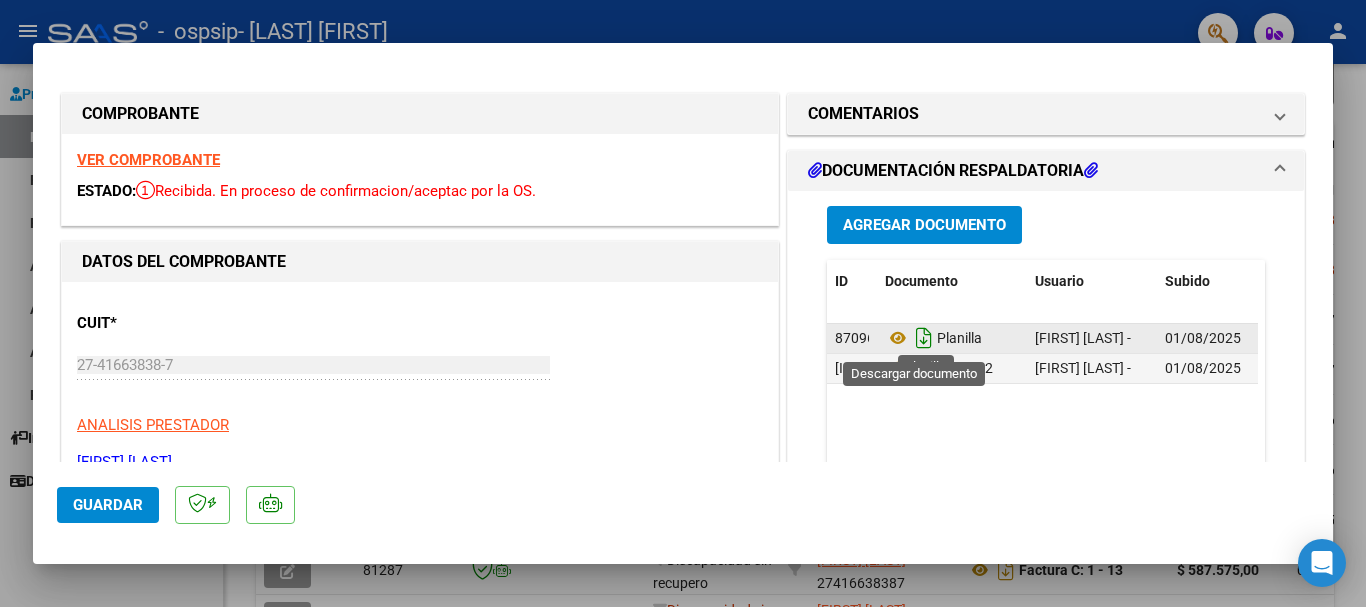 click 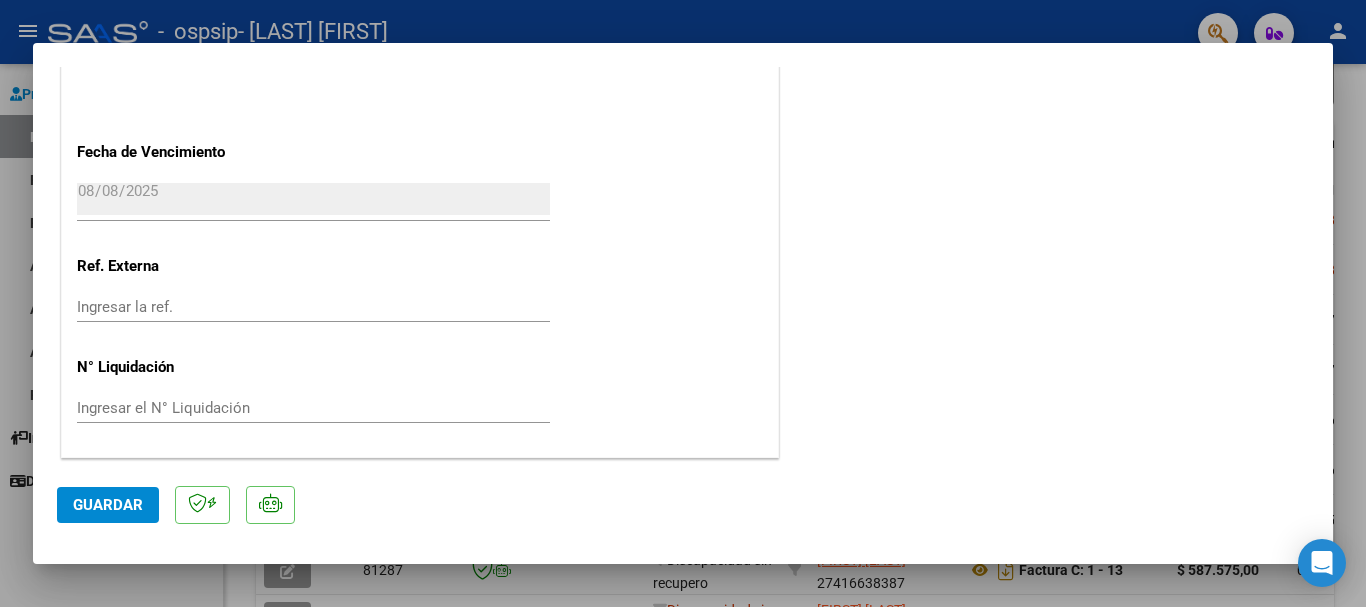 scroll, scrollTop: 0, scrollLeft: 0, axis: both 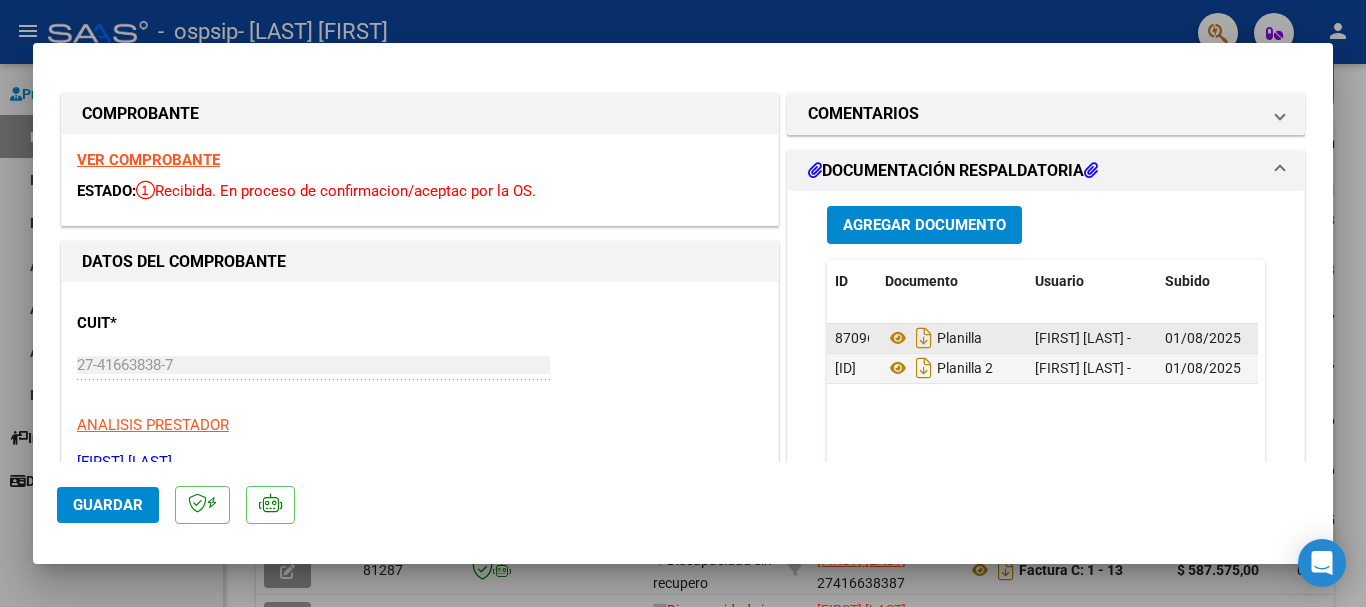 click at bounding box center [683, 303] 